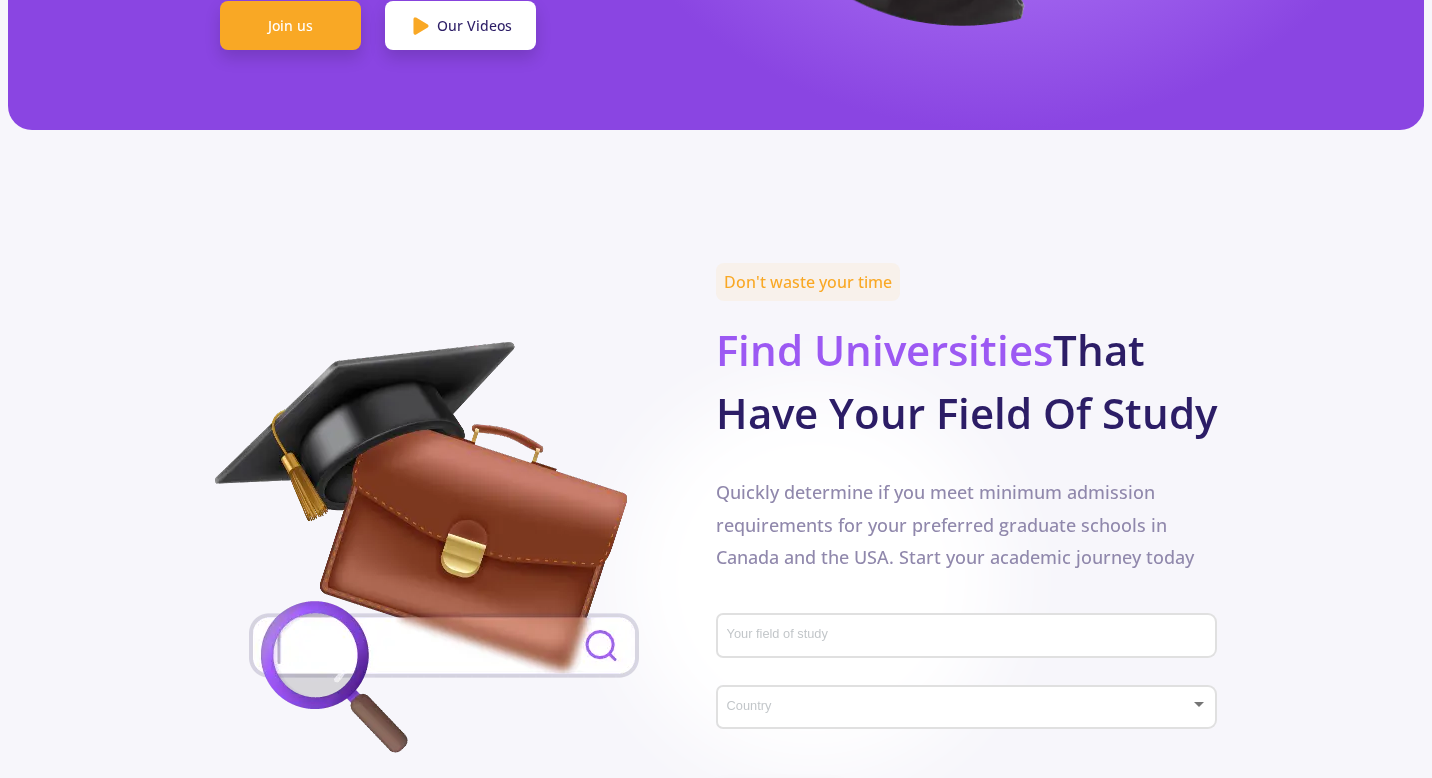 scroll, scrollTop: 0, scrollLeft: 0, axis: both 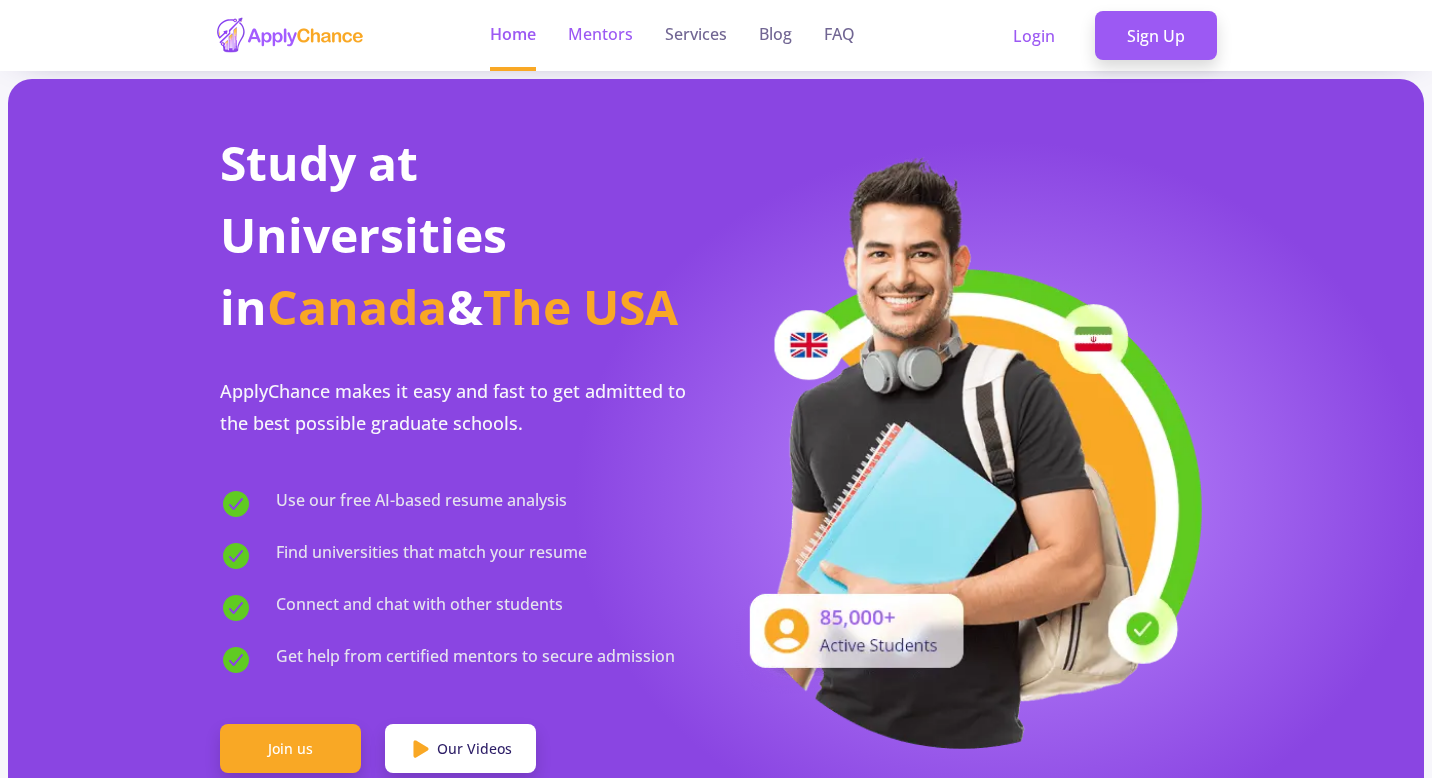 click on "Mentors" 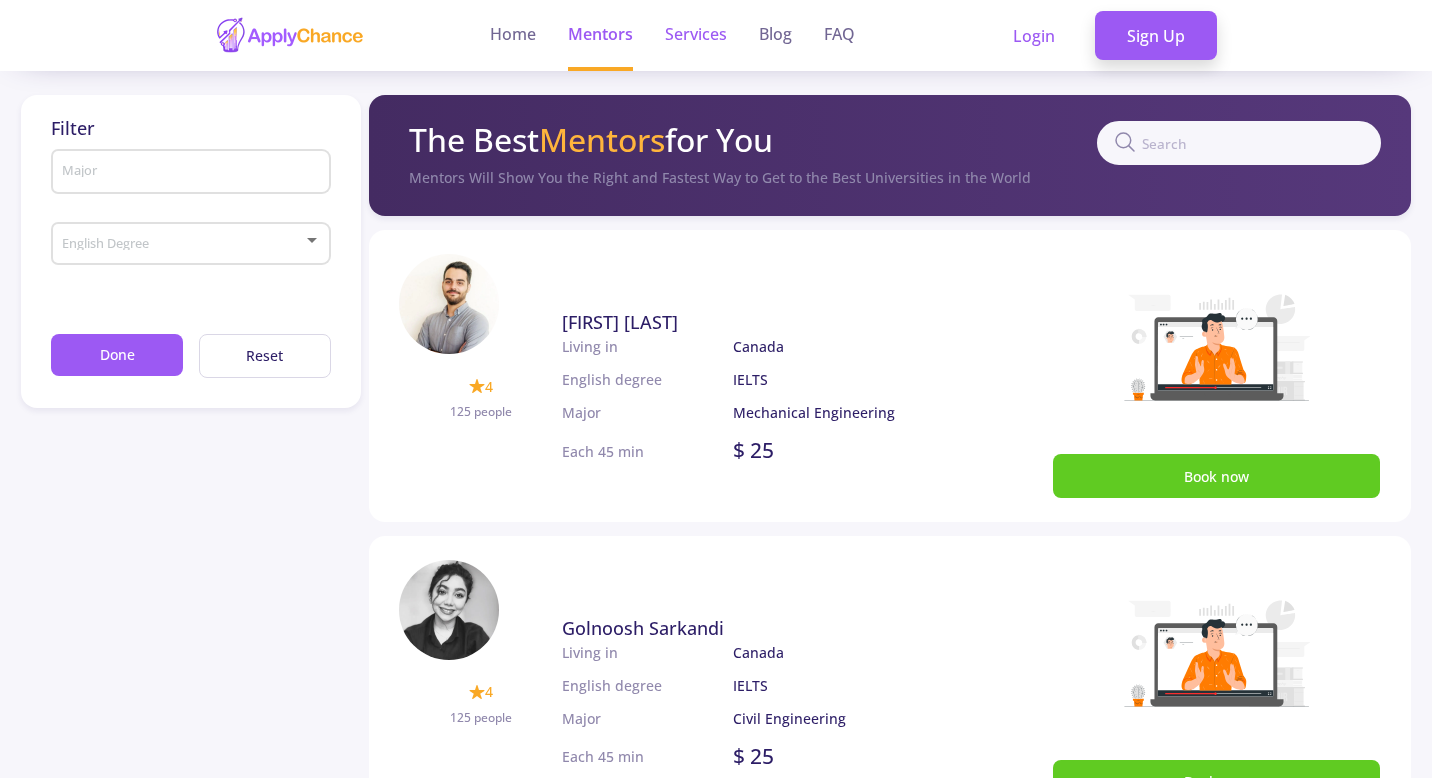 click on "Services" 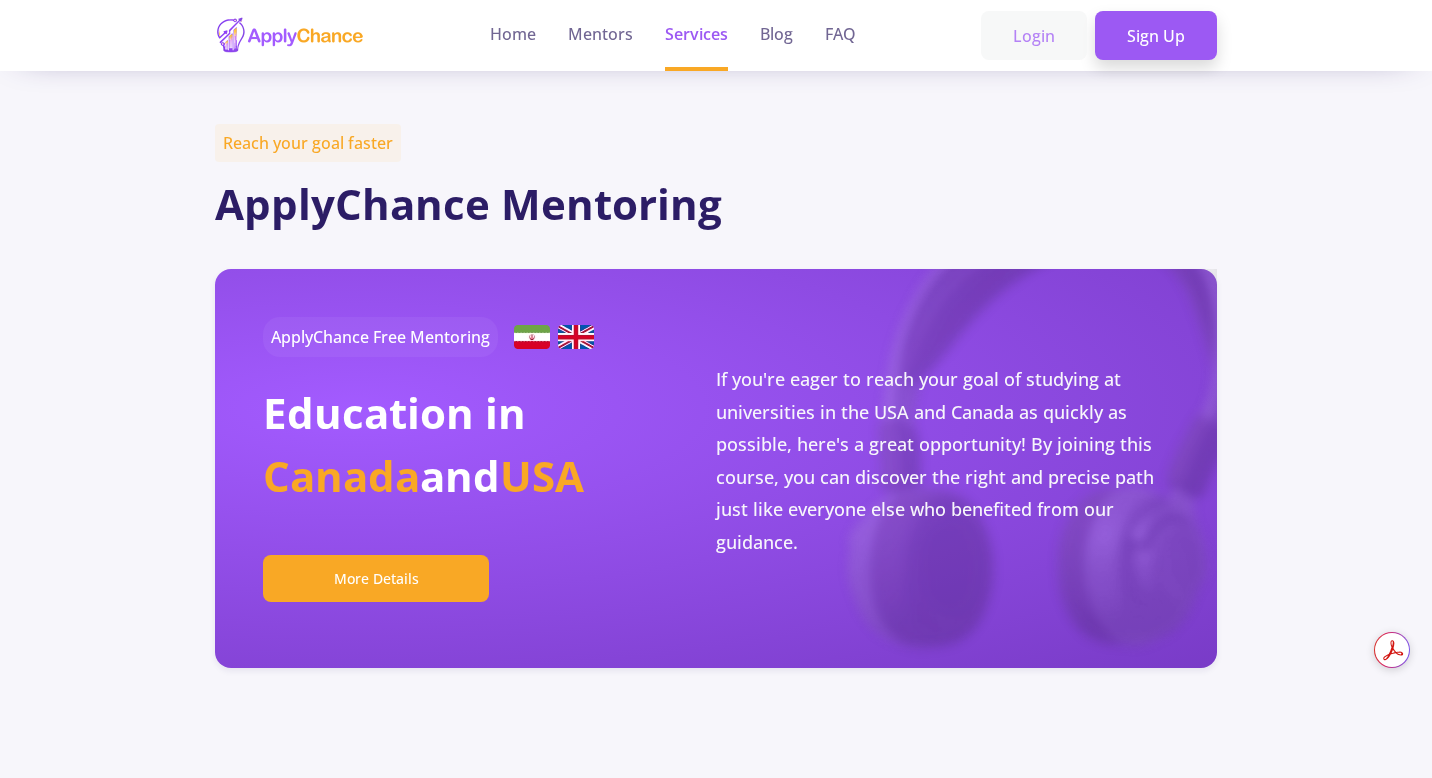 click on "Login" 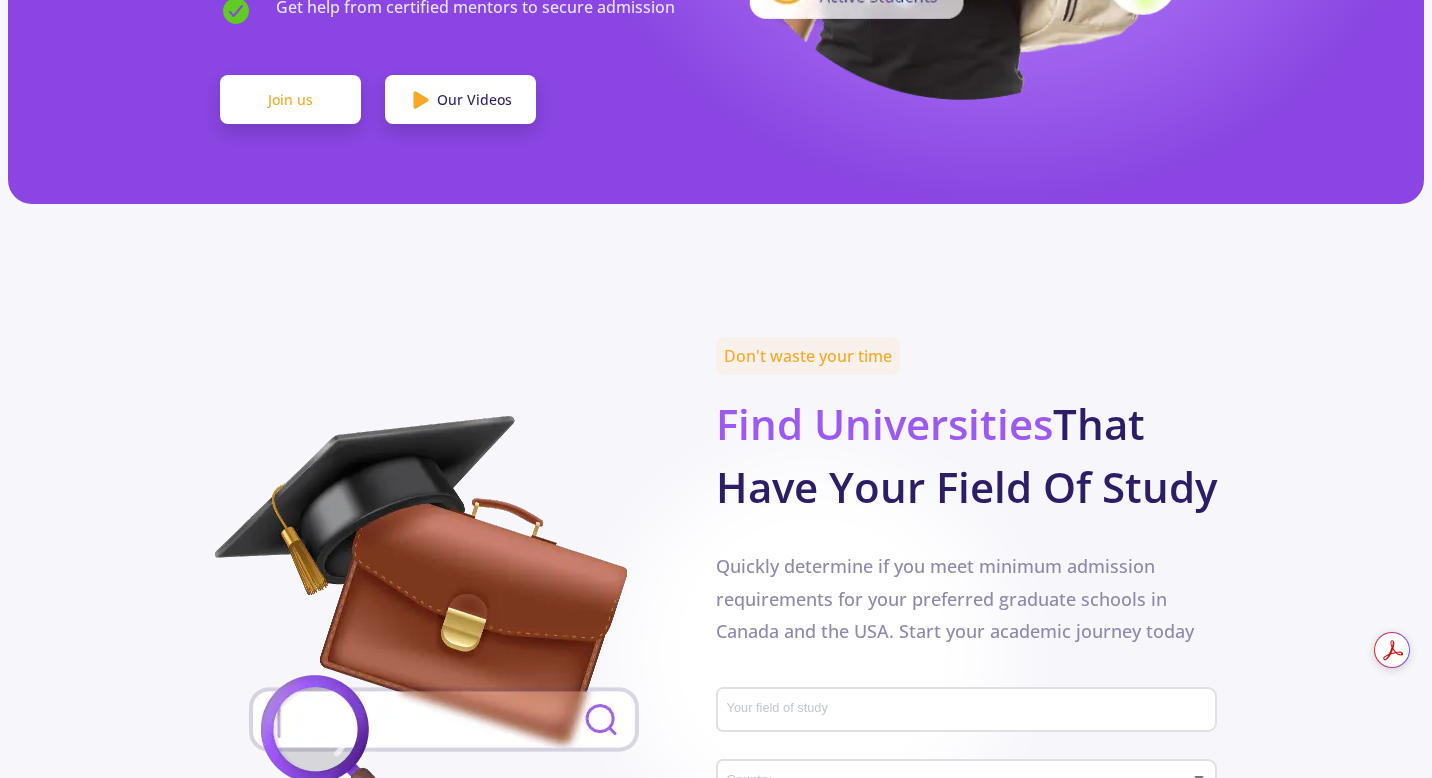 scroll, scrollTop: 893, scrollLeft: 0, axis: vertical 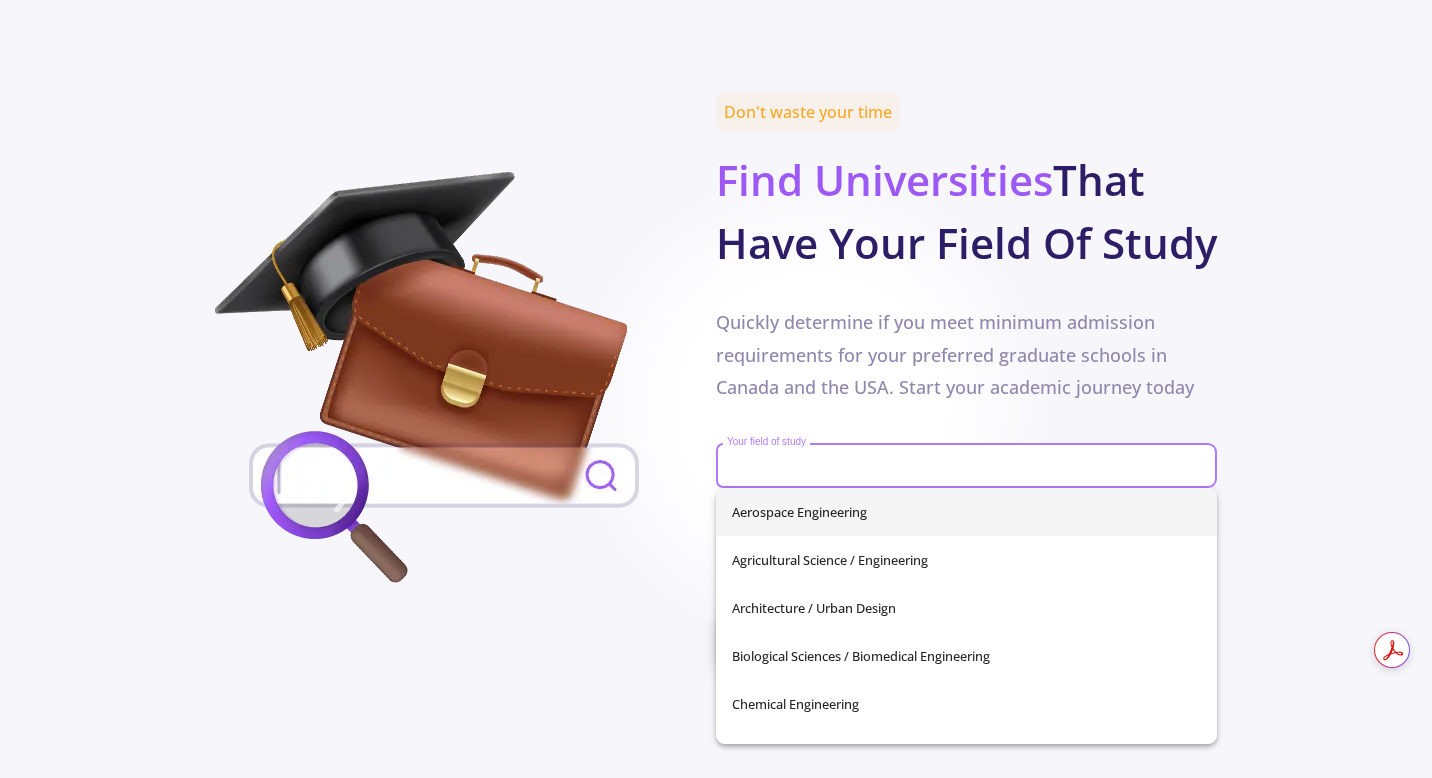 click on "Your field of study" at bounding box center (969, 467) 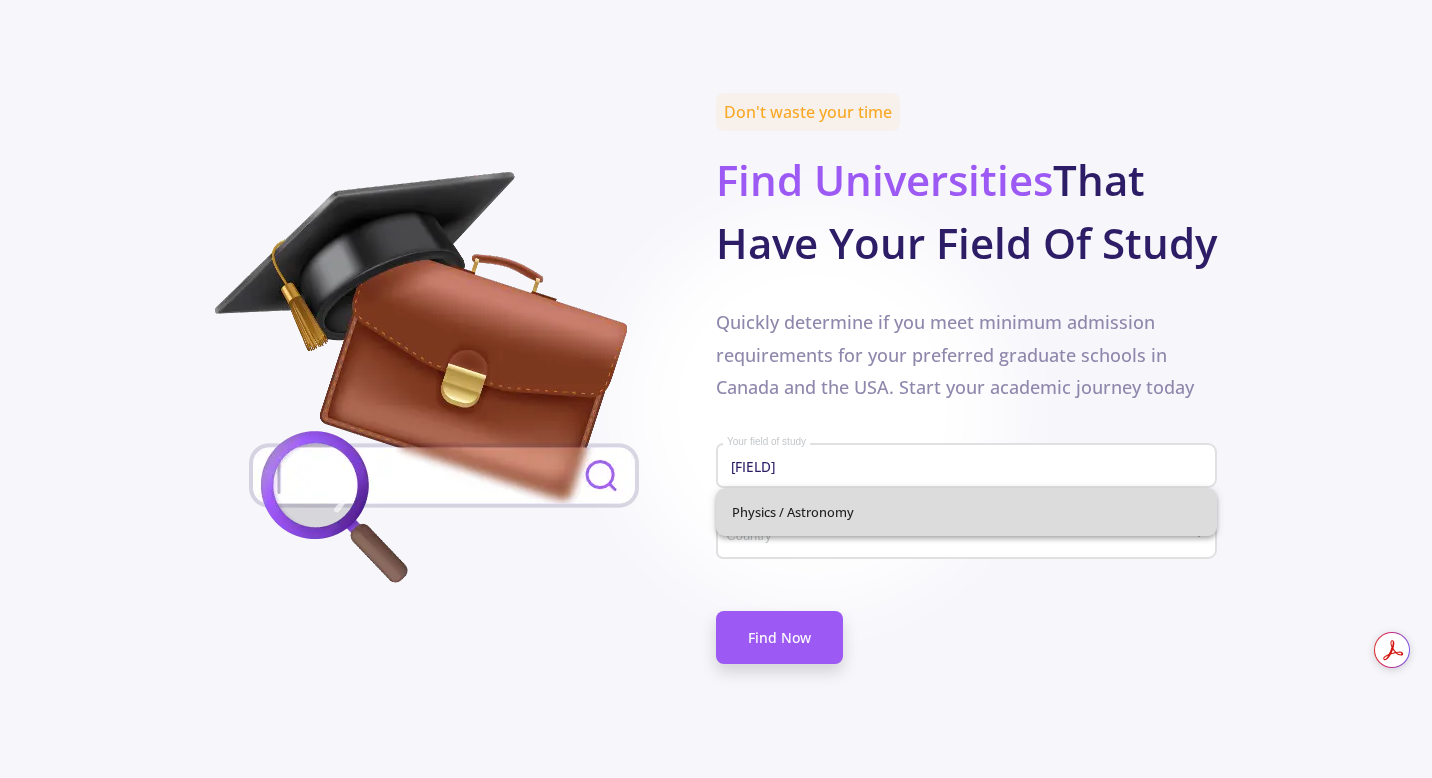 click on "Physics / Astronomy" at bounding box center [966, 512] 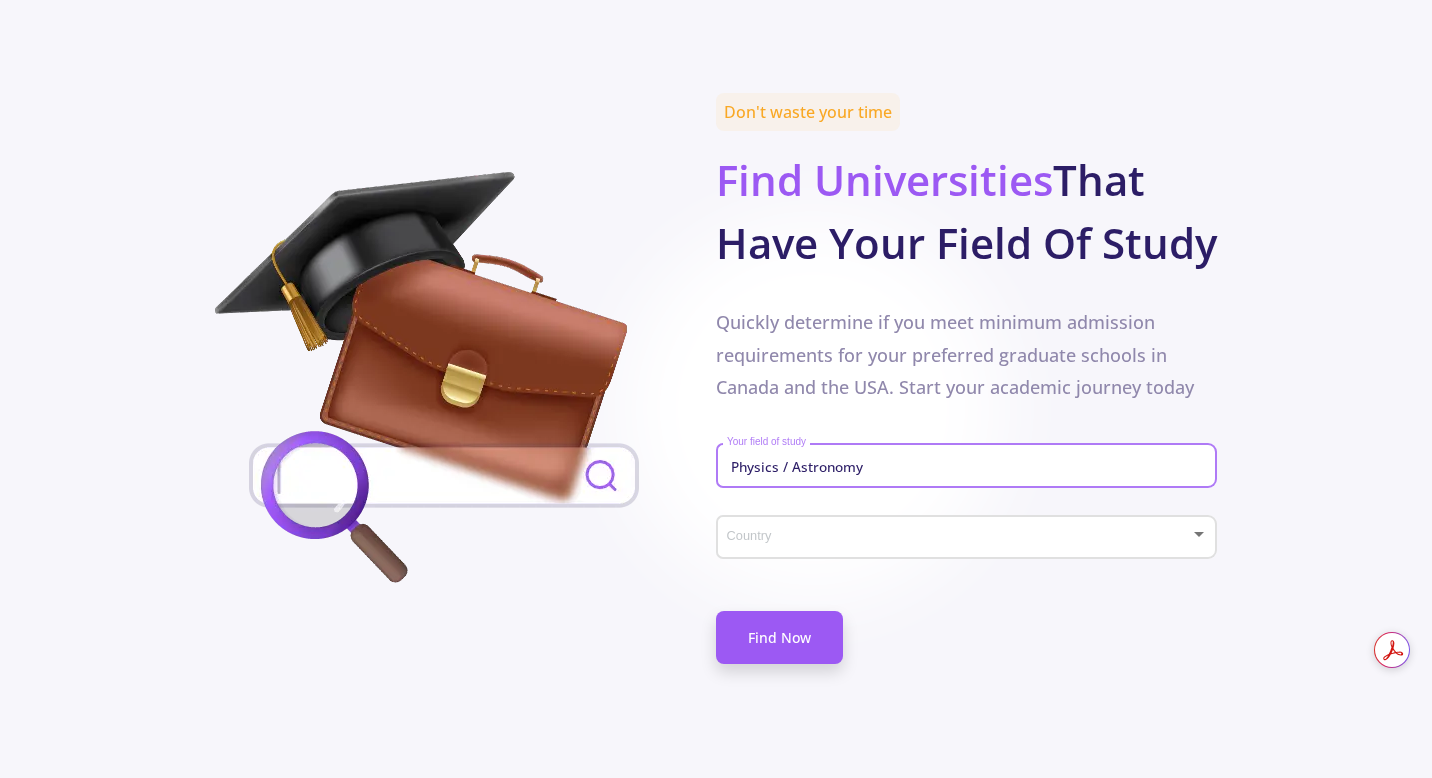 click on "Country" 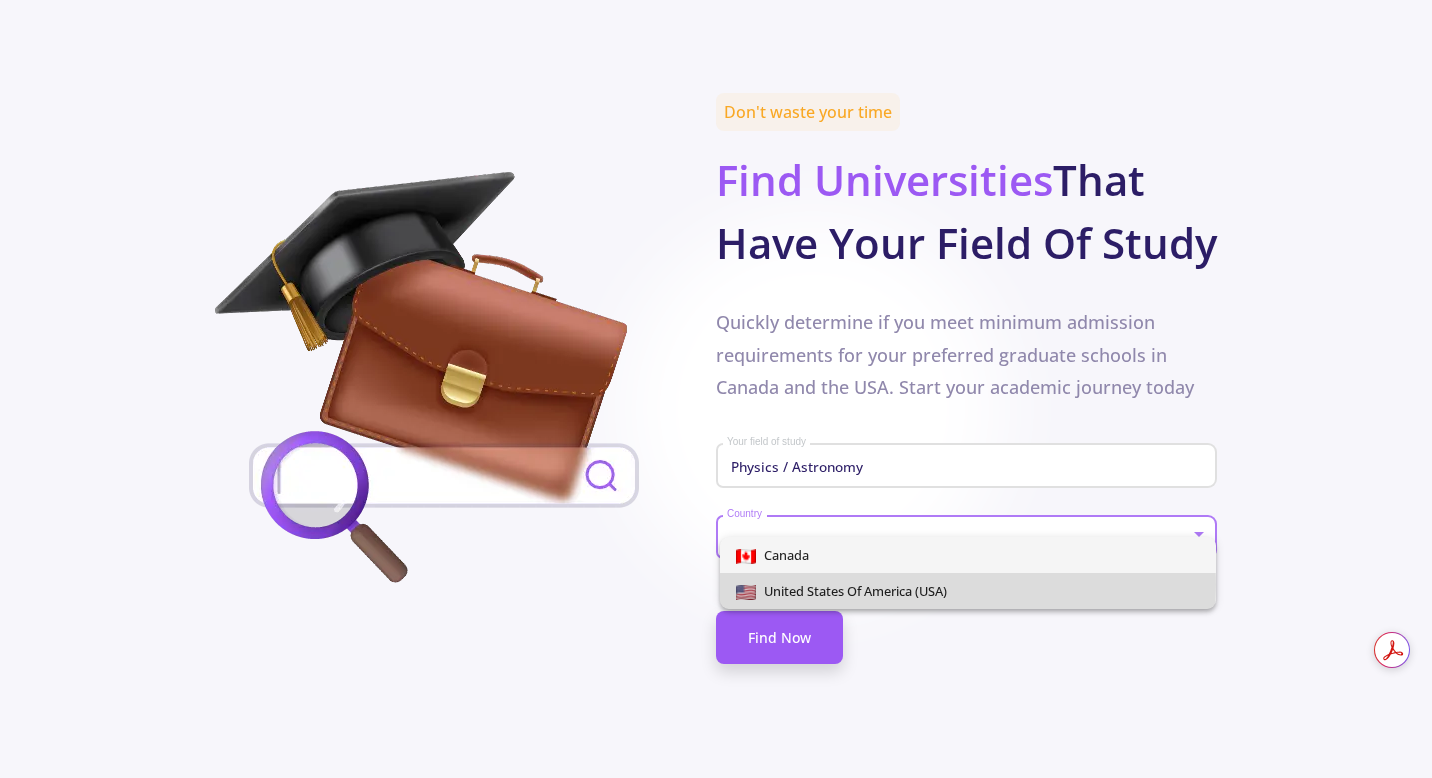 click on "United States of America (USA)" at bounding box center (851, 591) 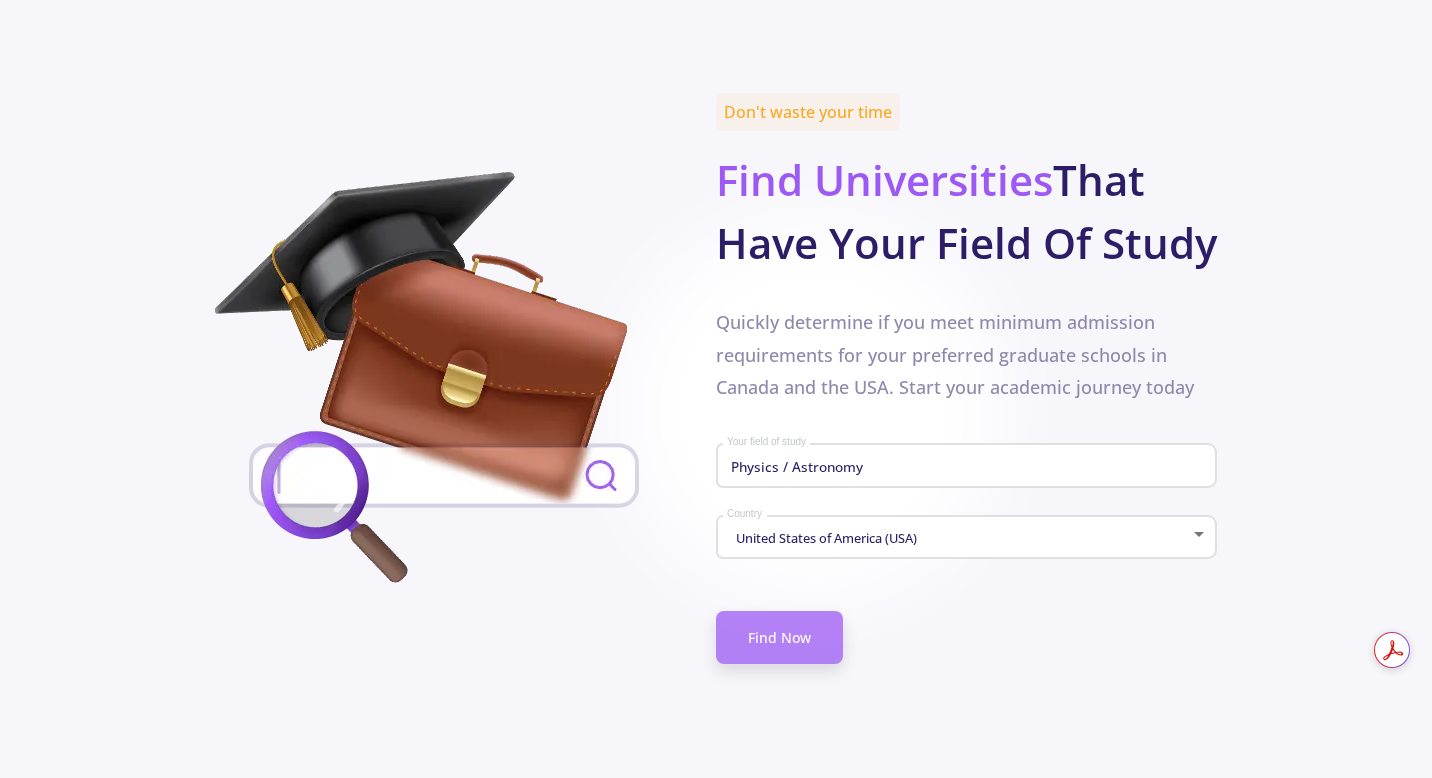 click on "Find Now" 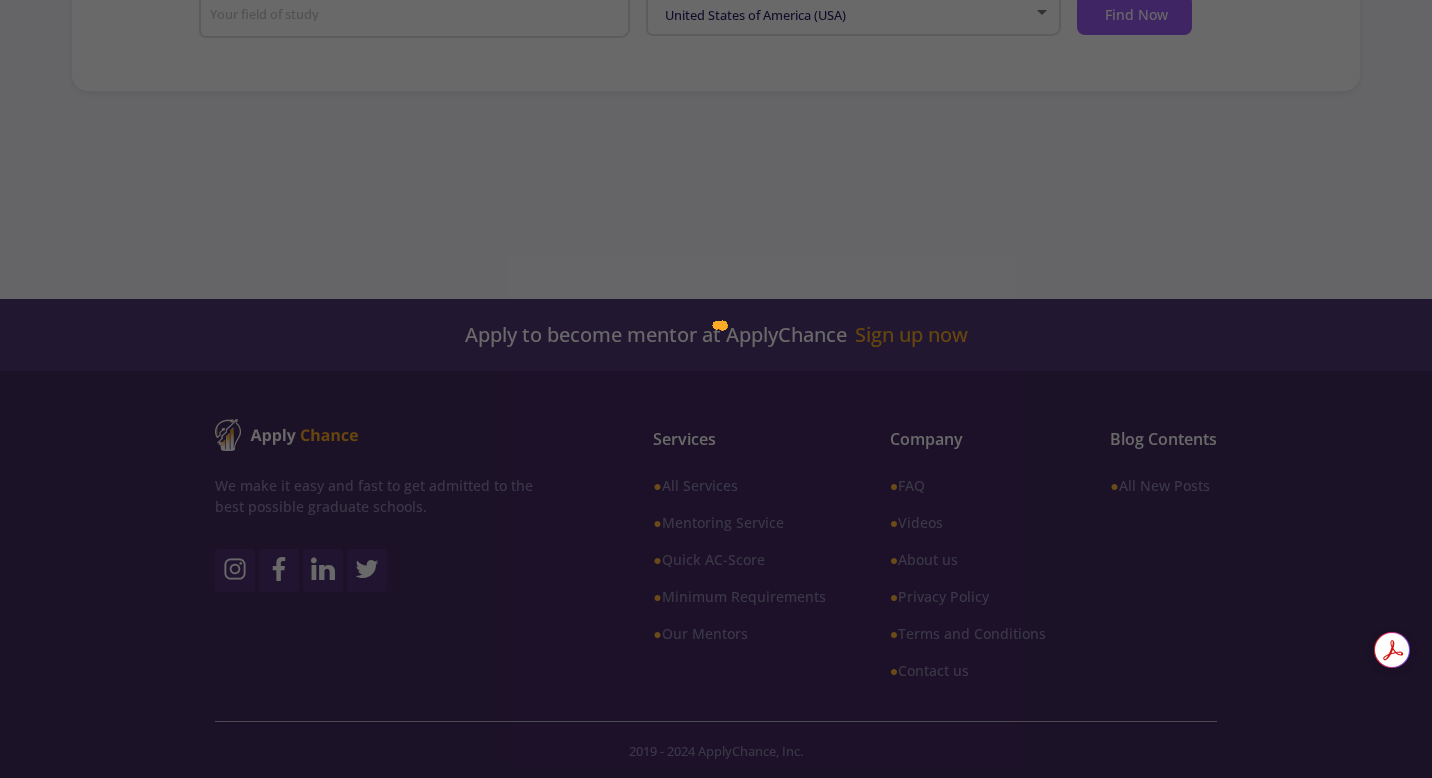 scroll, scrollTop: 479, scrollLeft: 0, axis: vertical 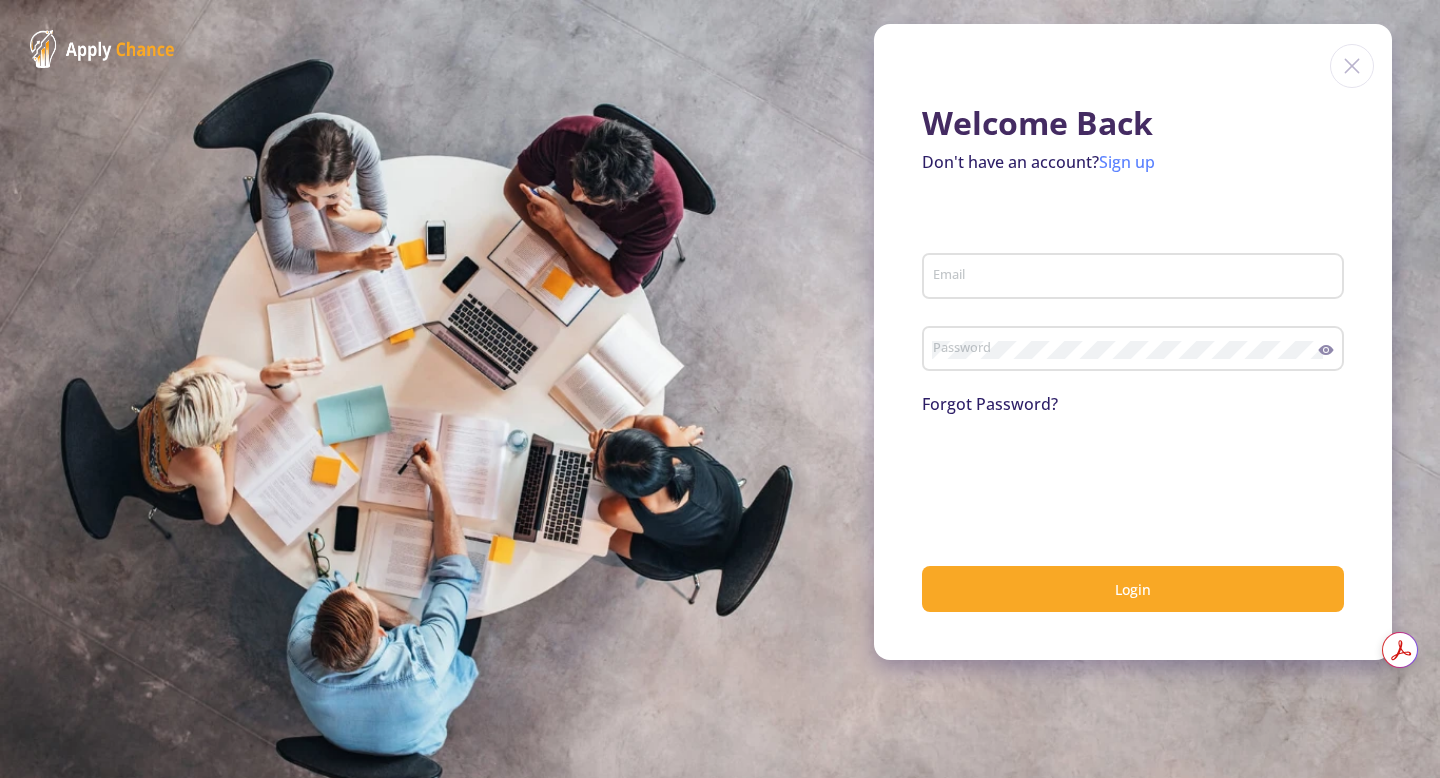 click on "Sign up" 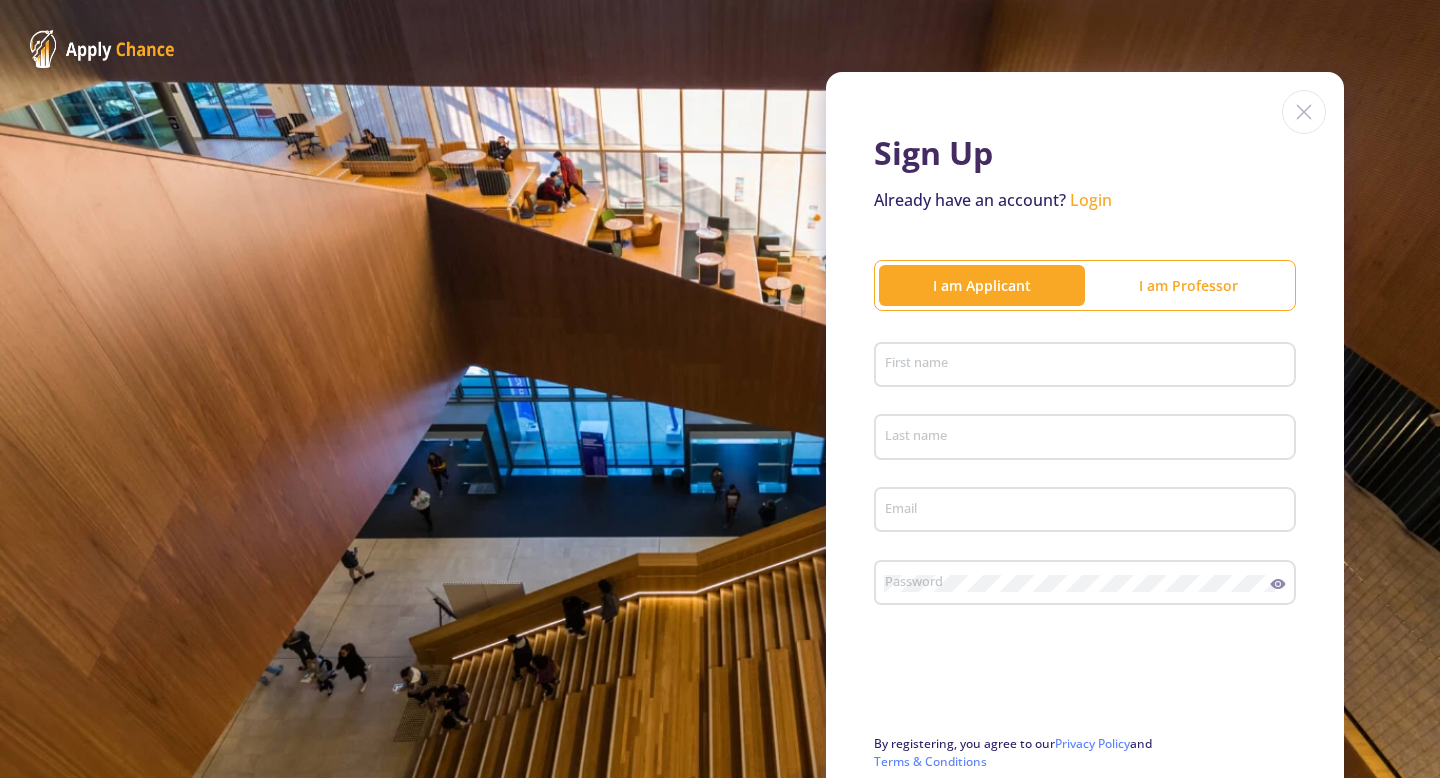 click on "First name" 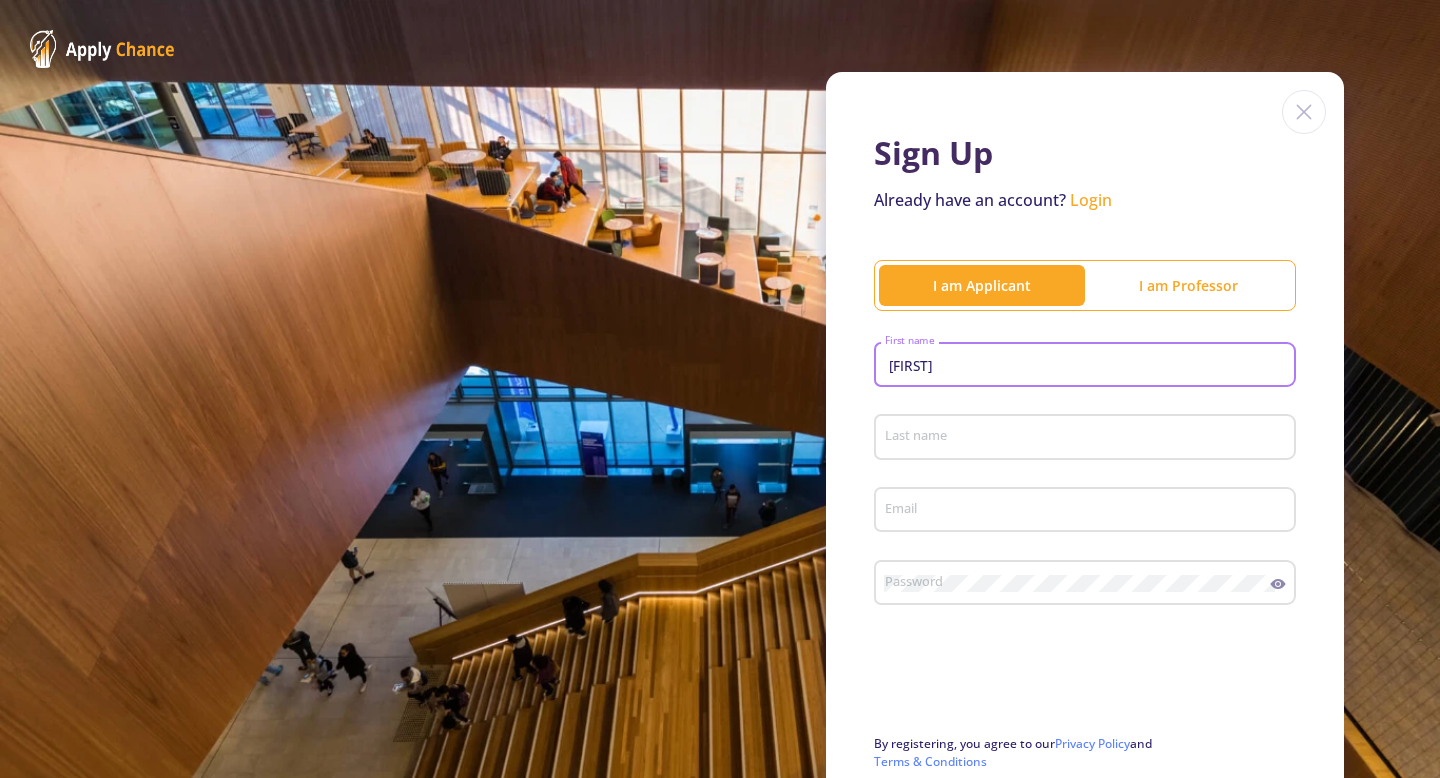 type on "Jianan" 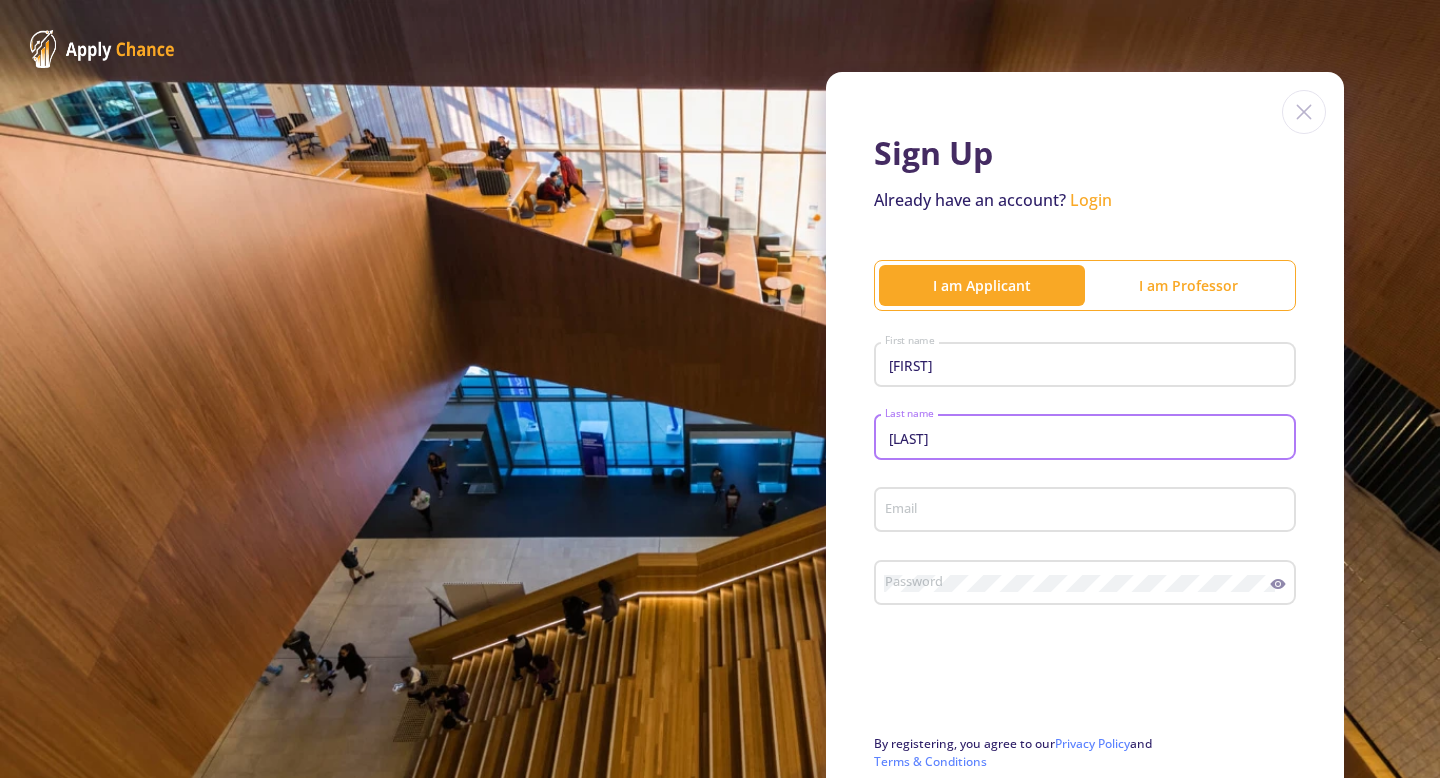 type on "Zhang" 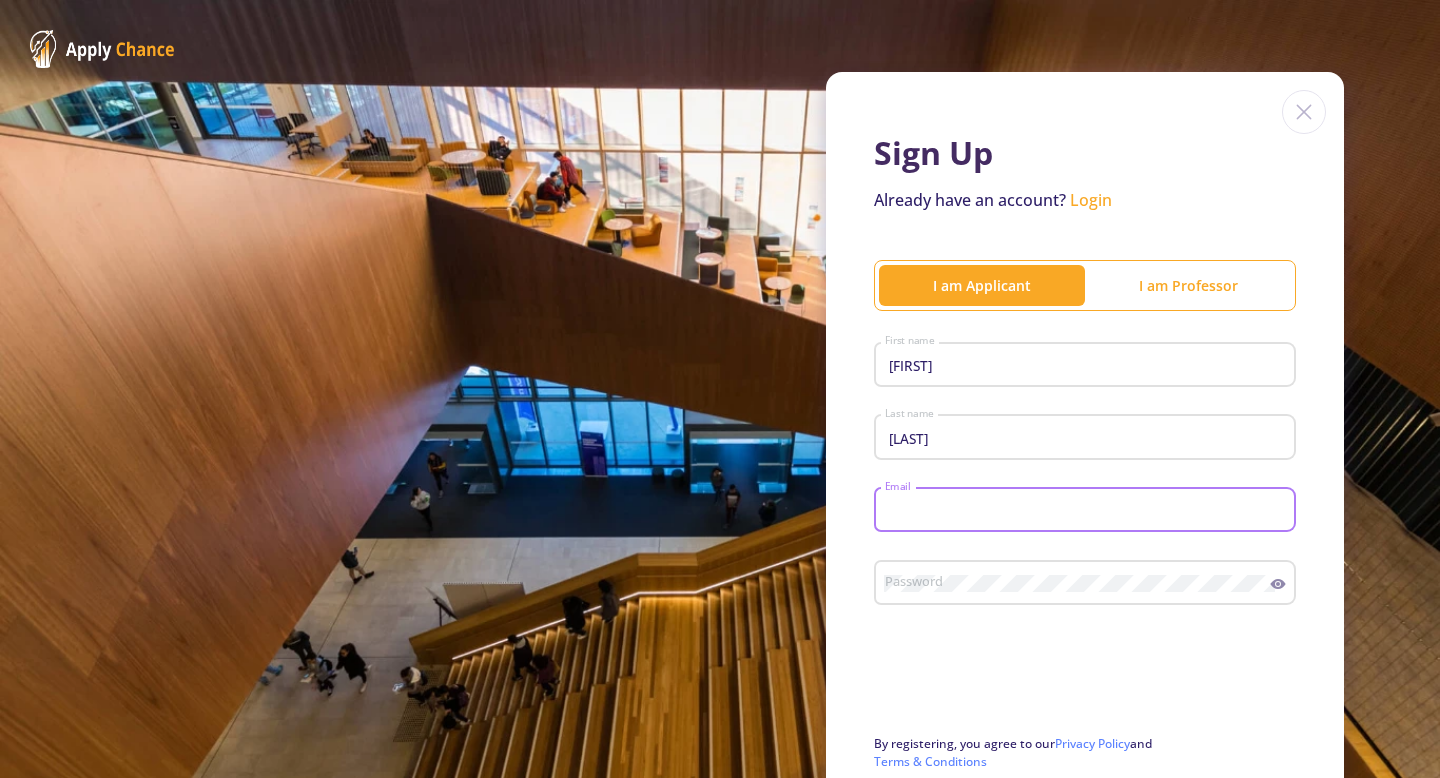 click on "Email" at bounding box center [1088, 511] 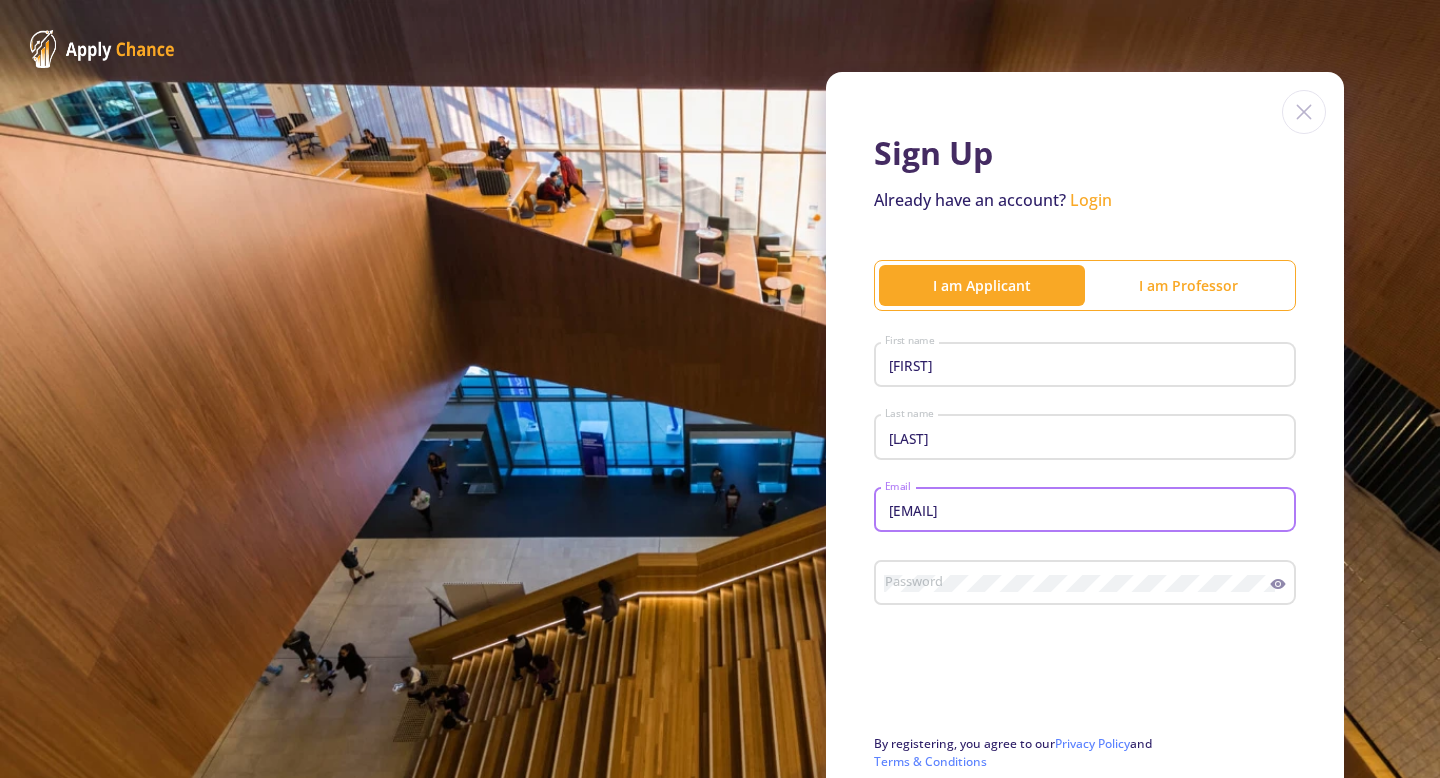type on "tteacupw@gamil.com" 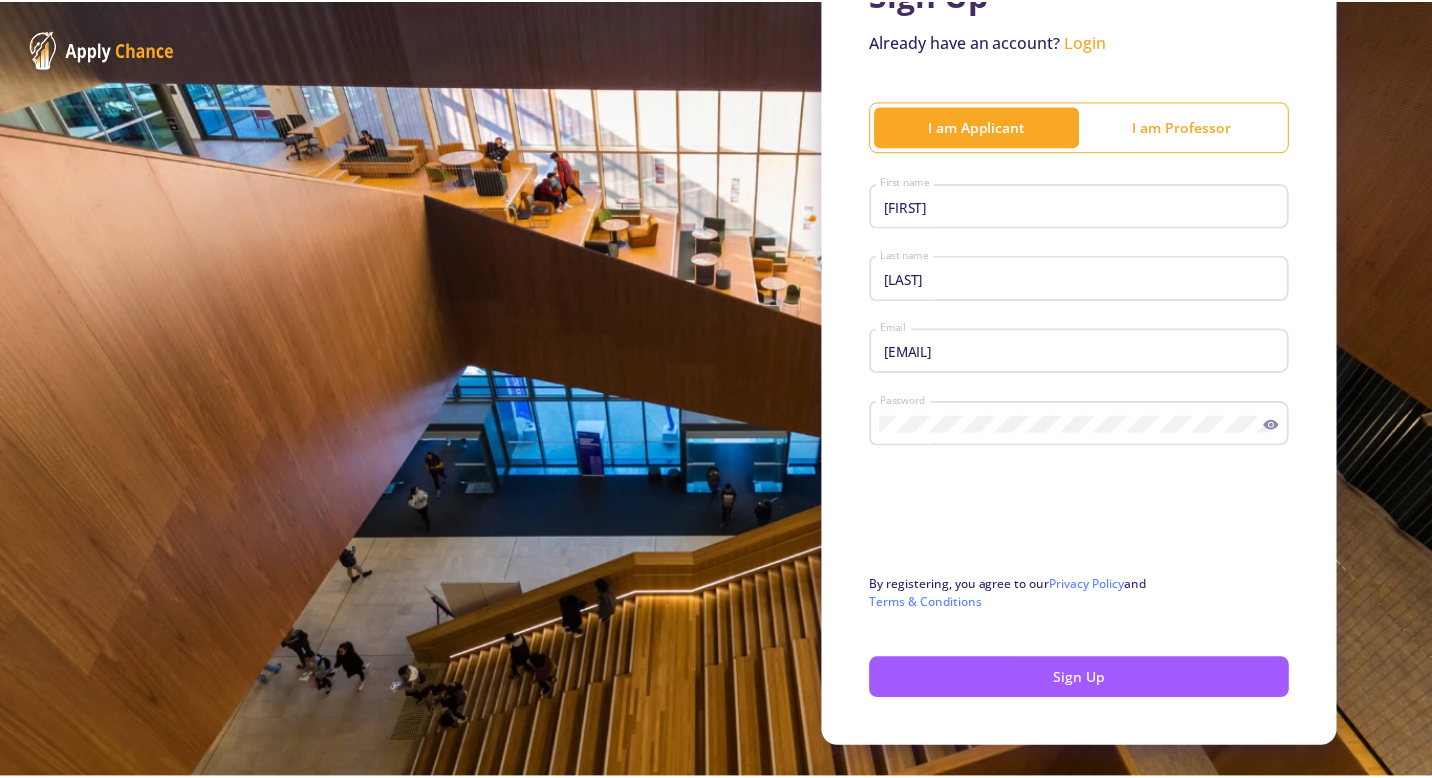 scroll, scrollTop: 171, scrollLeft: 0, axis: vertical 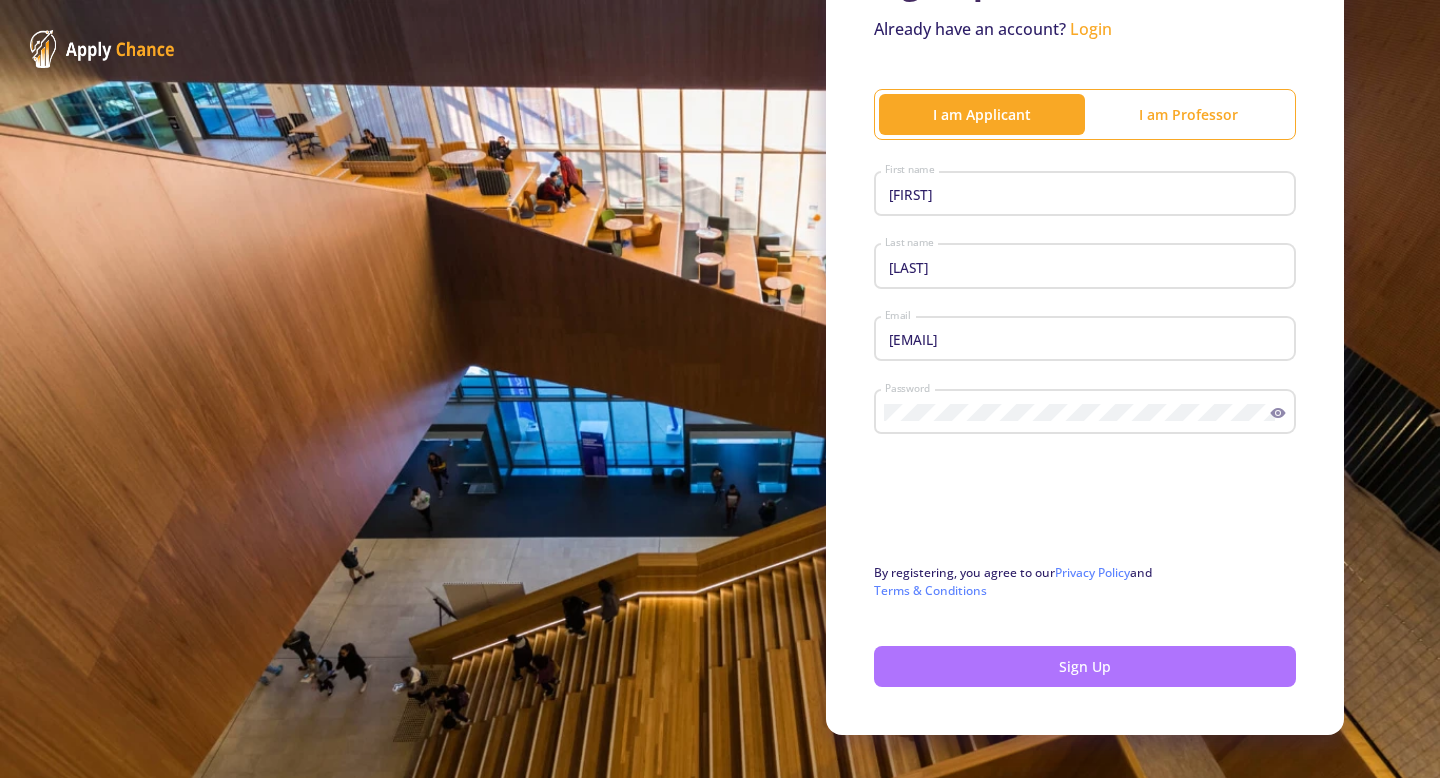 click on "Sign Up" 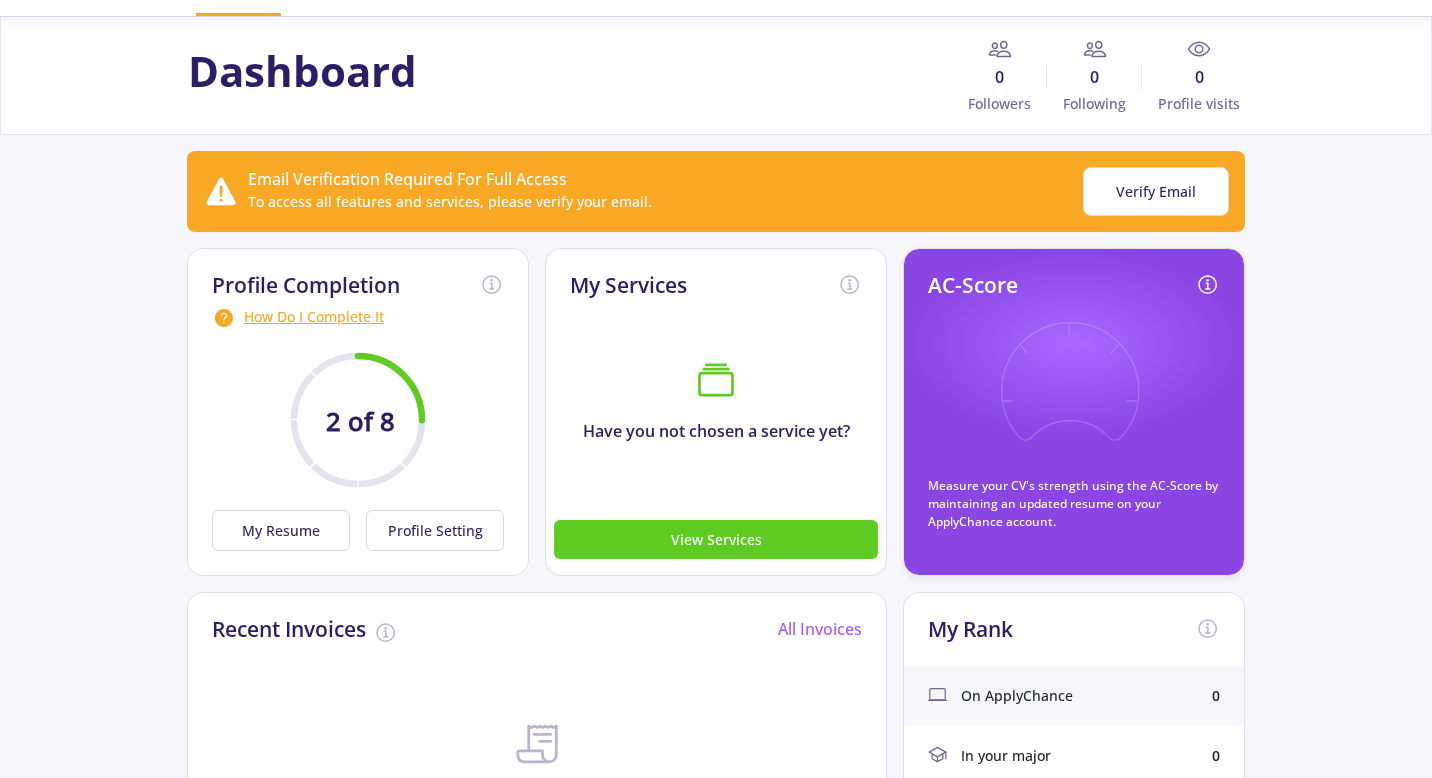 scroll, scrollTop: 46, scrollLeft: 0, axis: vertical 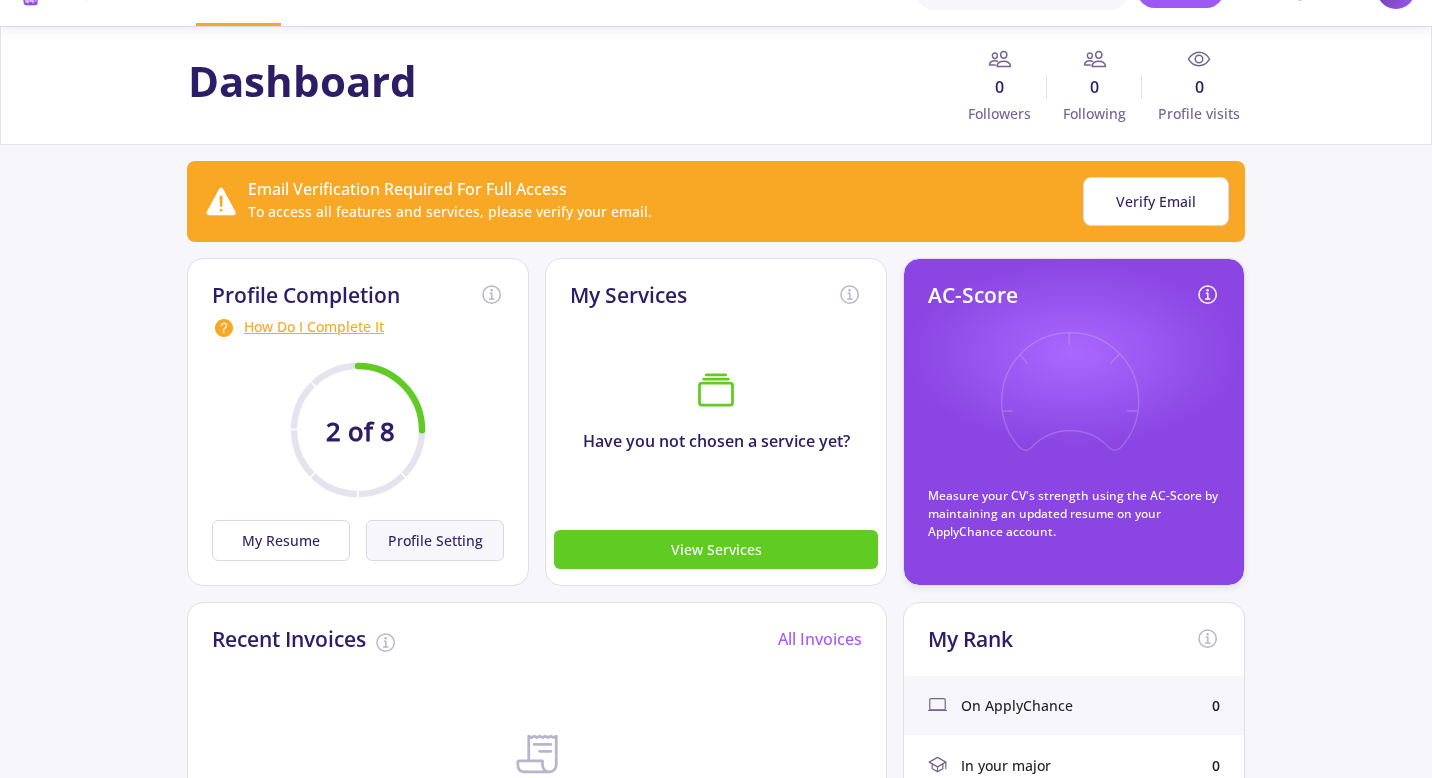 click on "Profile Setting" 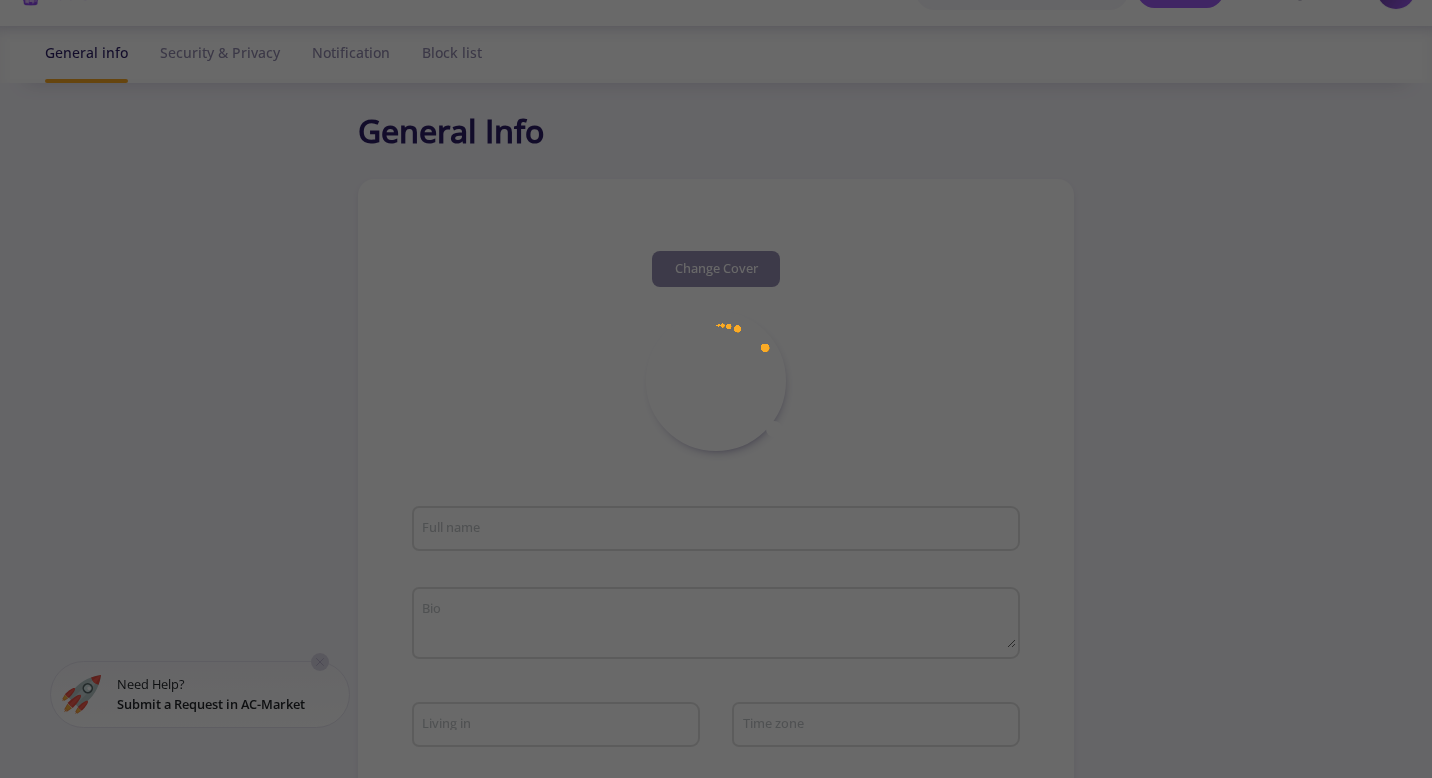 scroll, scrollTop: 0, scrollLeft: 0, axis: both 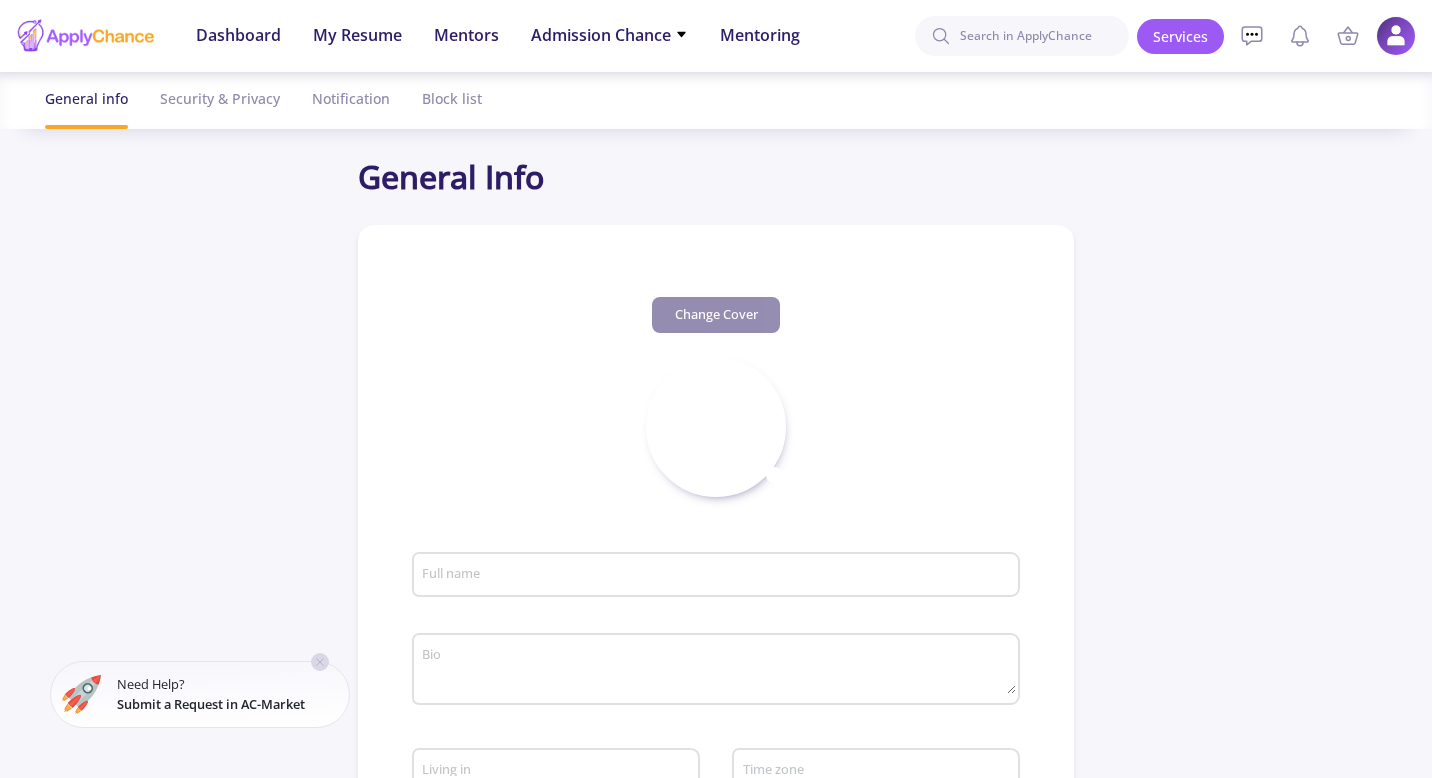 type on "Jianan Zhang" 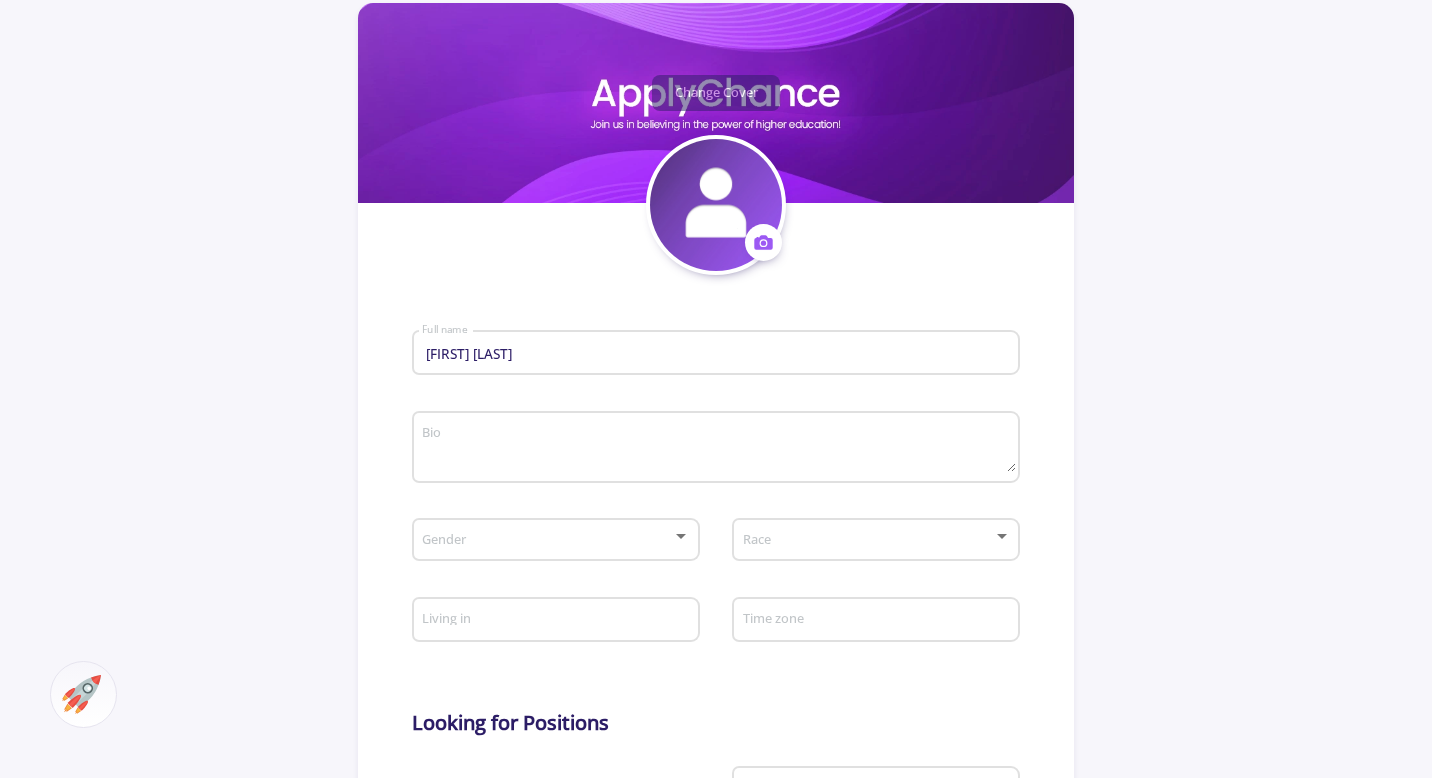 scroll, scrollTop: 394, scrollLeft: 0, axis: vertical 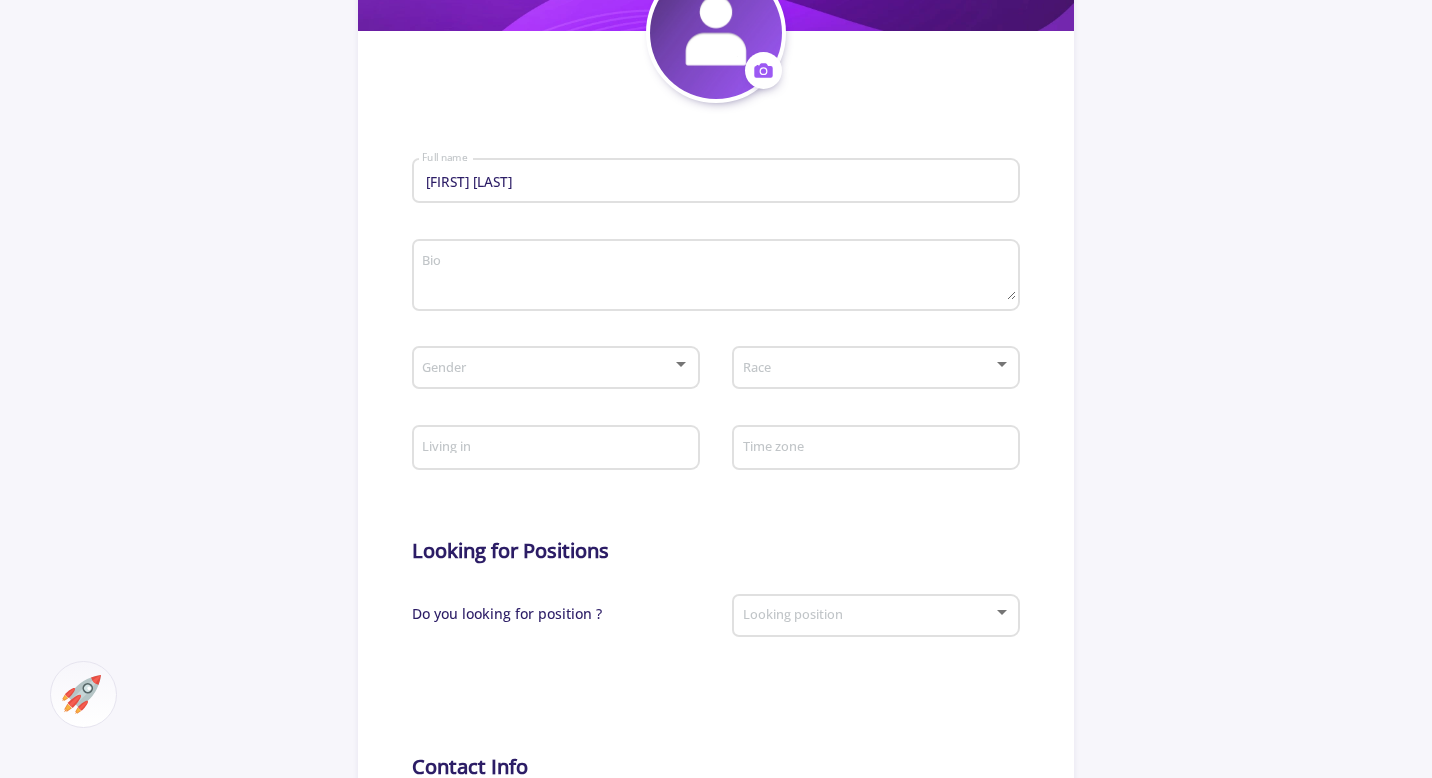 click on "Gender" 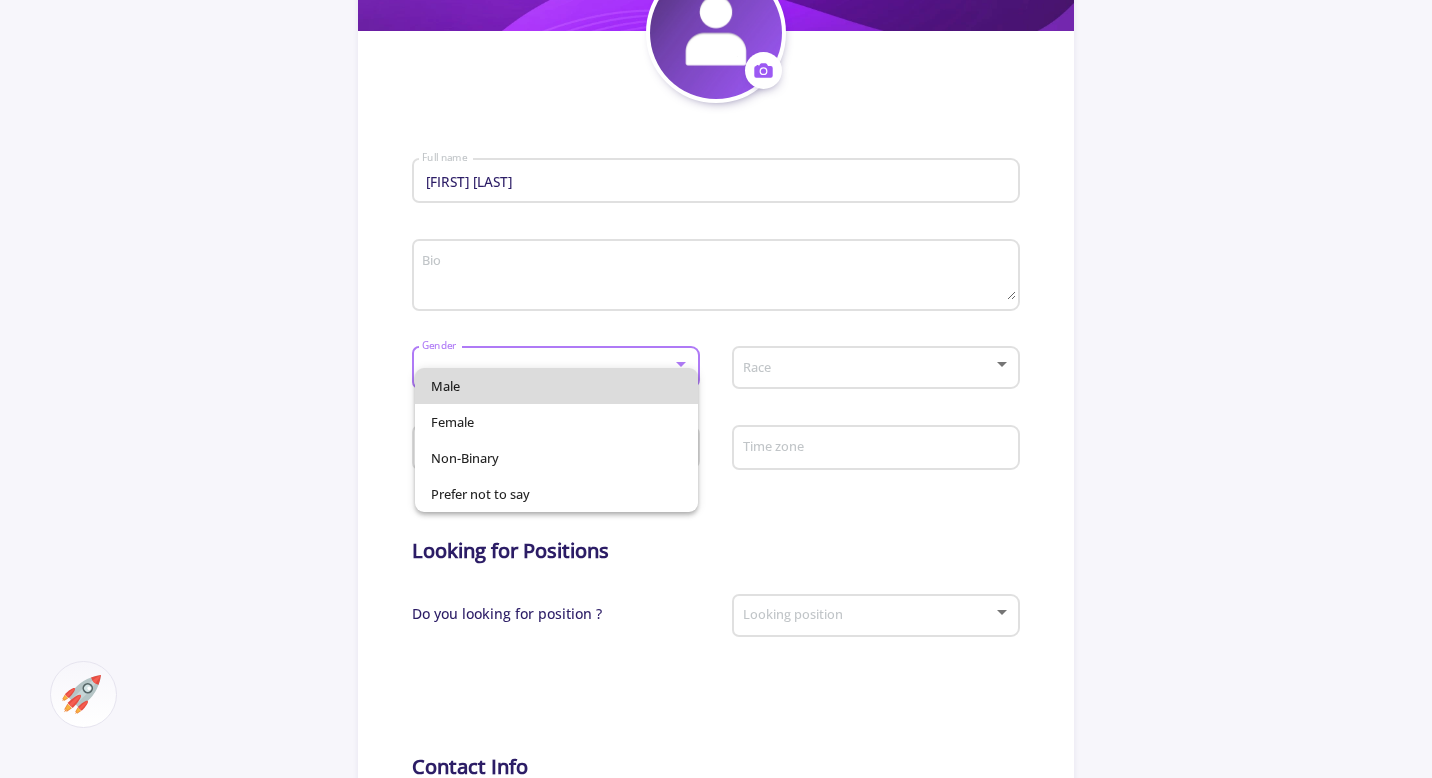 click on "Male" at bounding box center [556, 386] 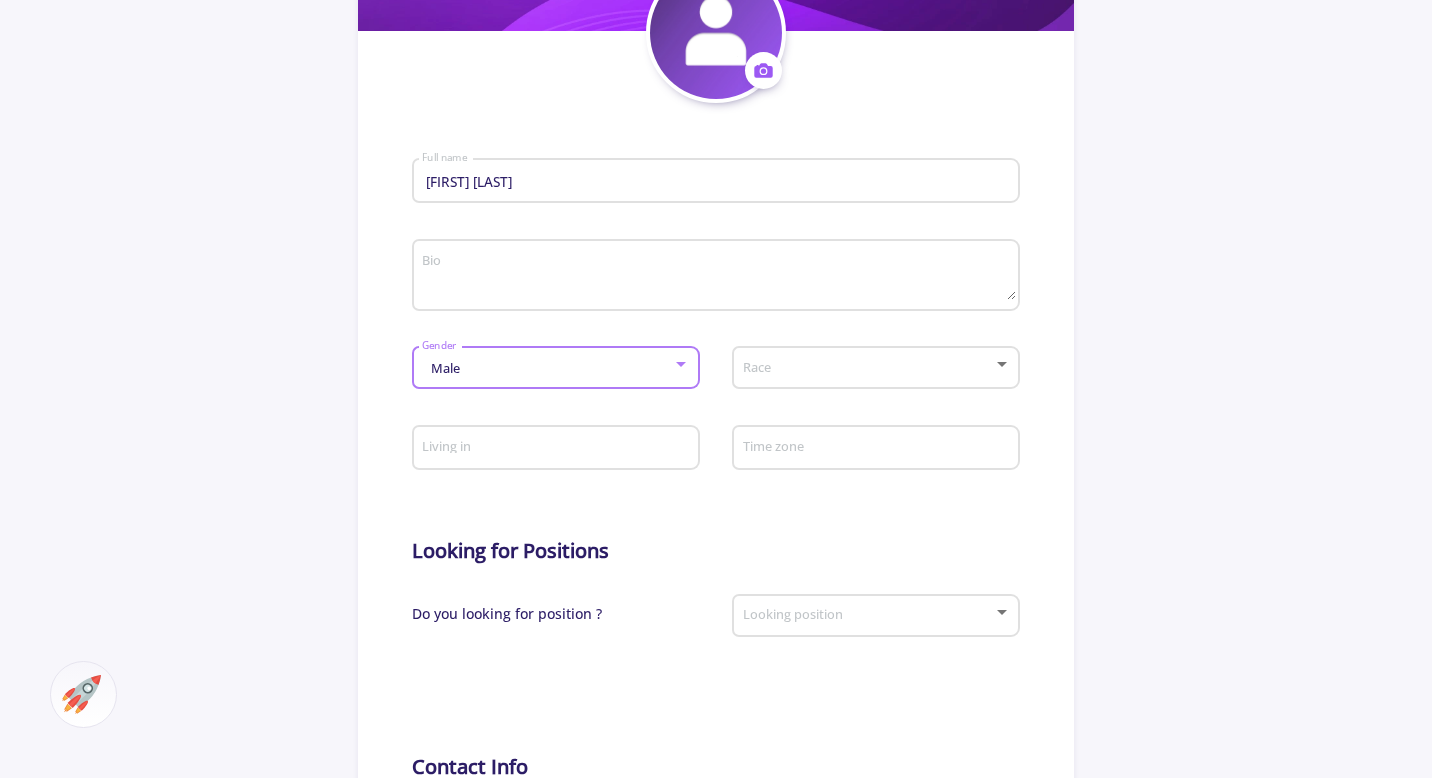 click at bounding box center [870, 368] 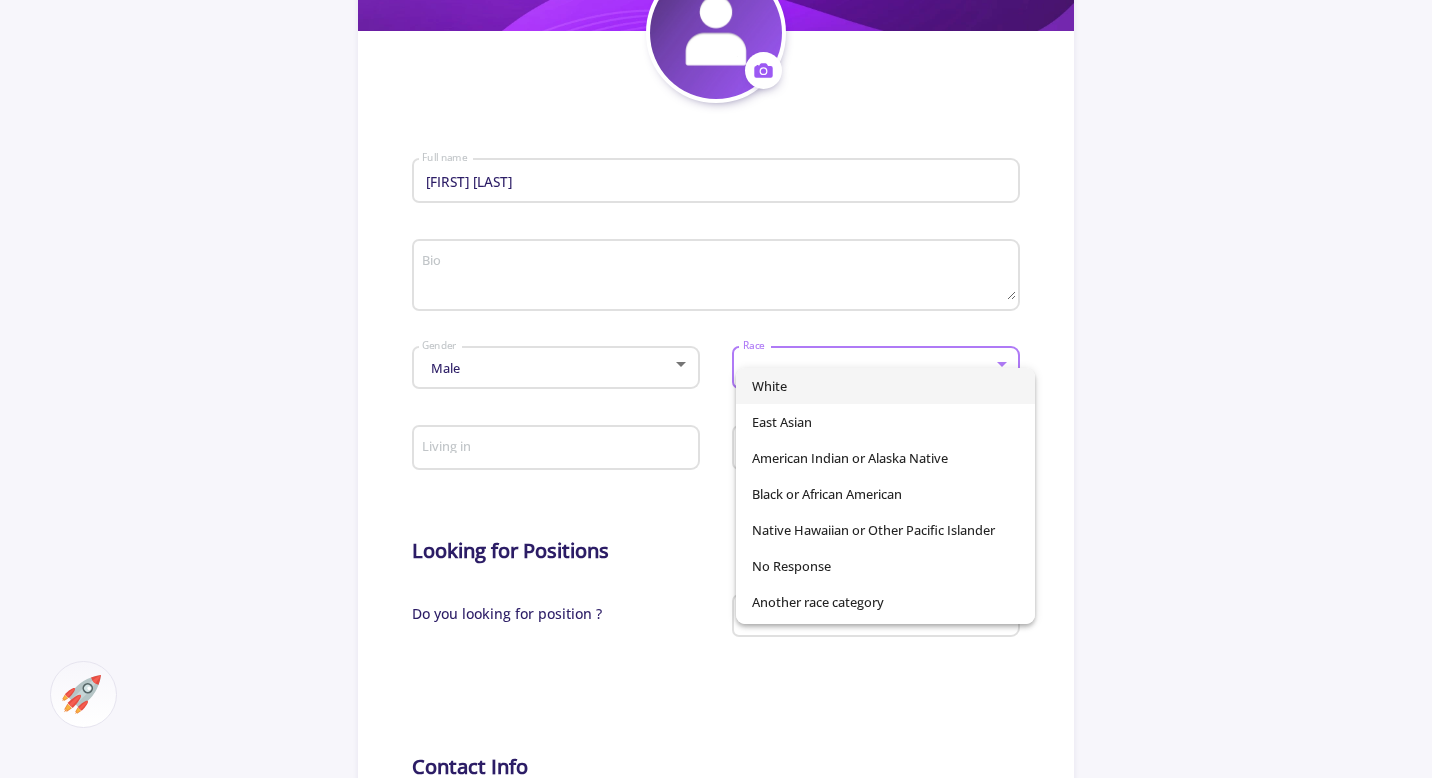 scroll, scrollTop: 1, scrollLeft: 0, axis: vertical 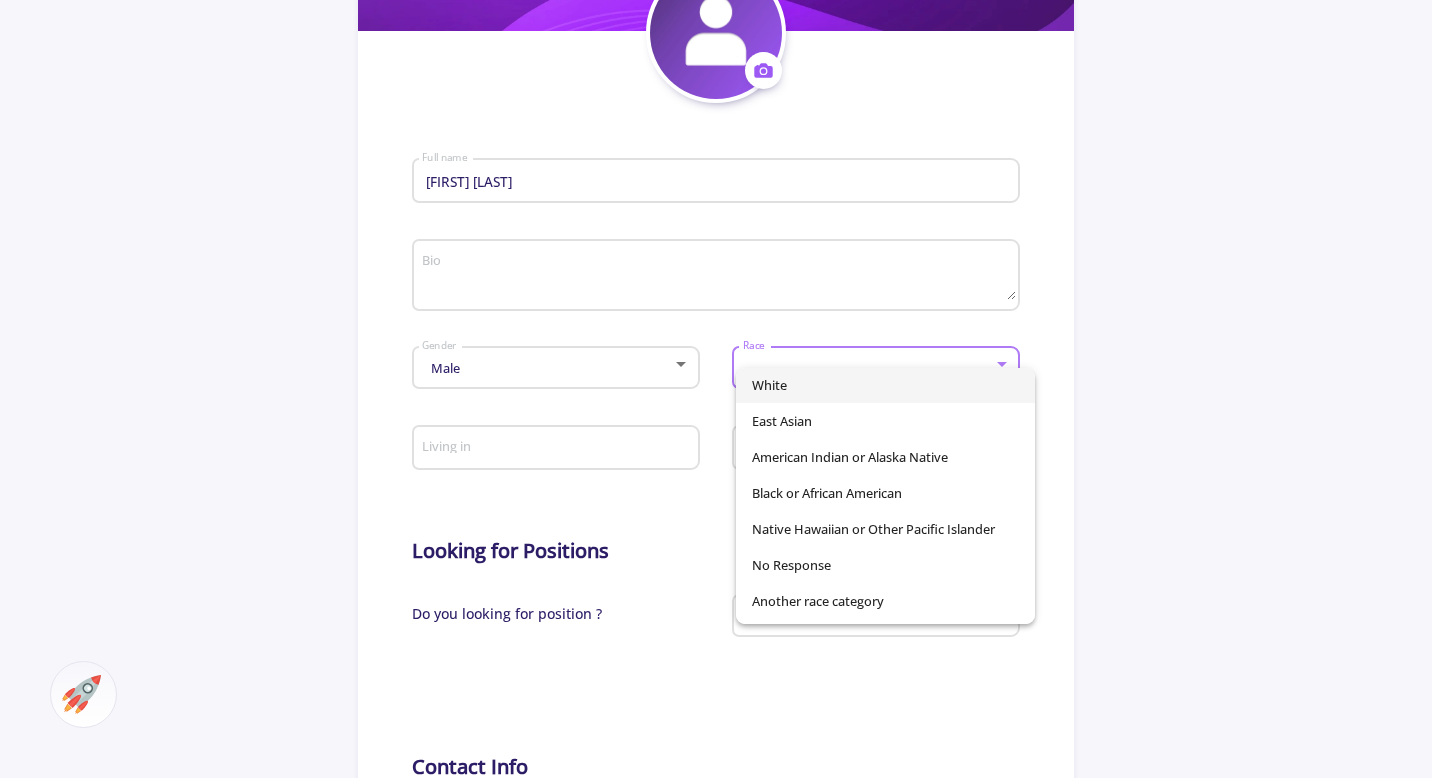 click at bounding box center [716, 389] 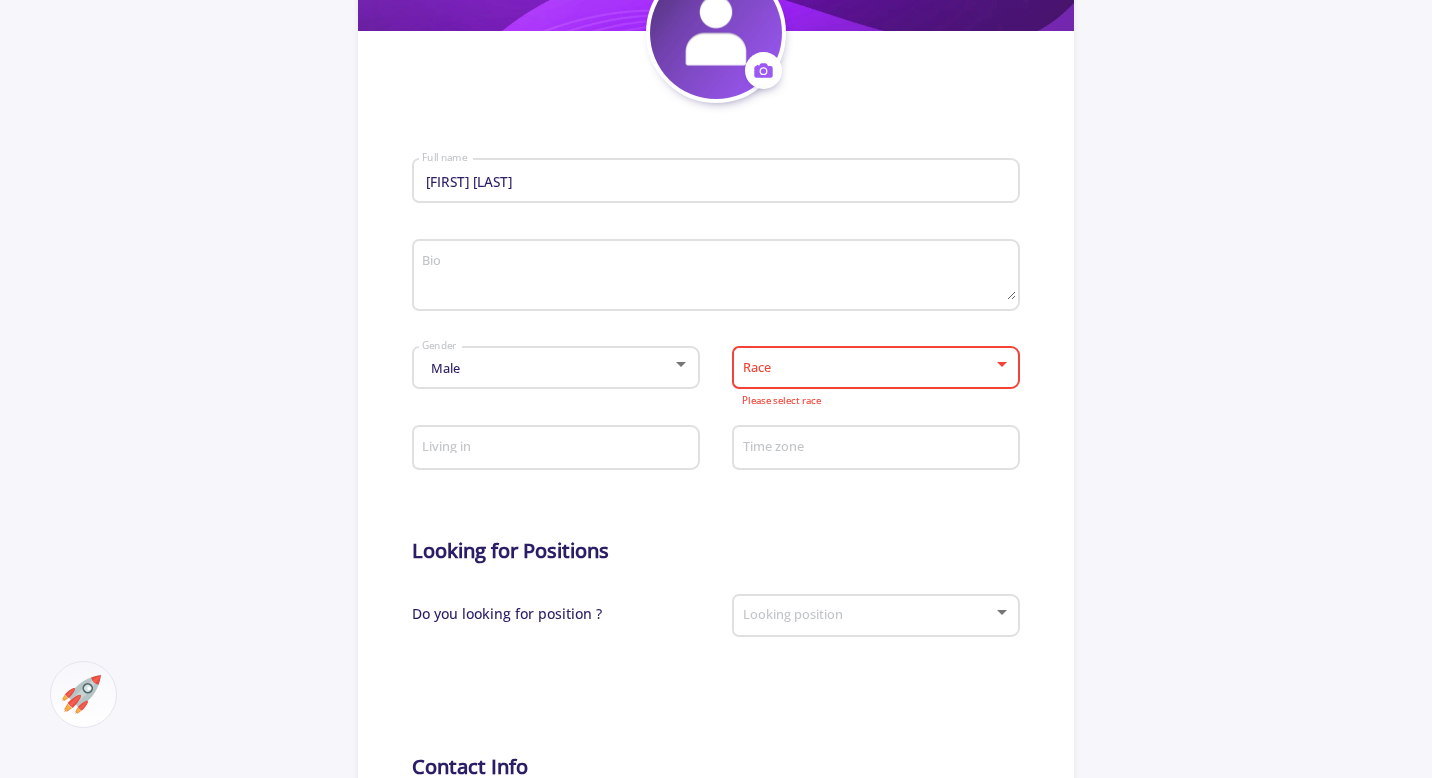 click on "Race" 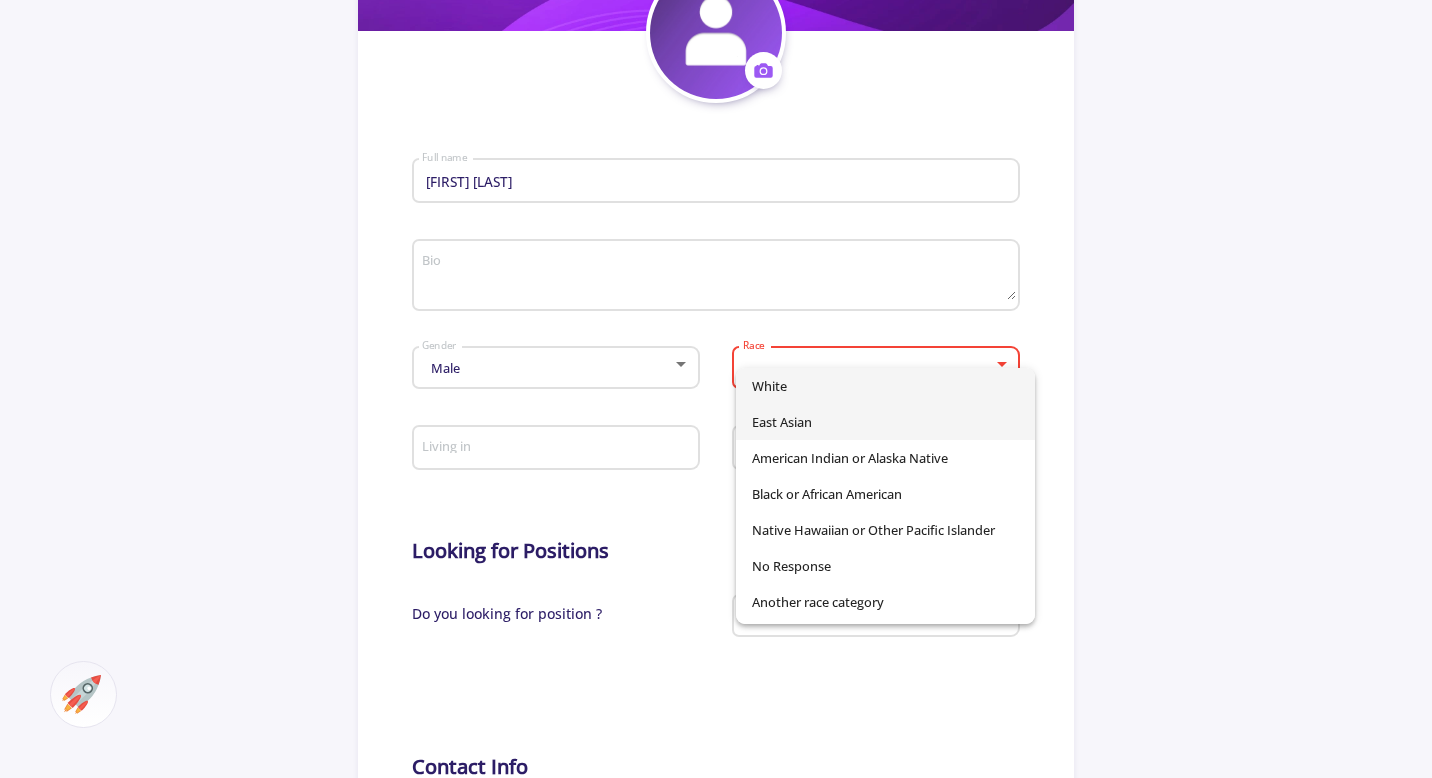 click on "East Asian" at bounding box center [885, 422] 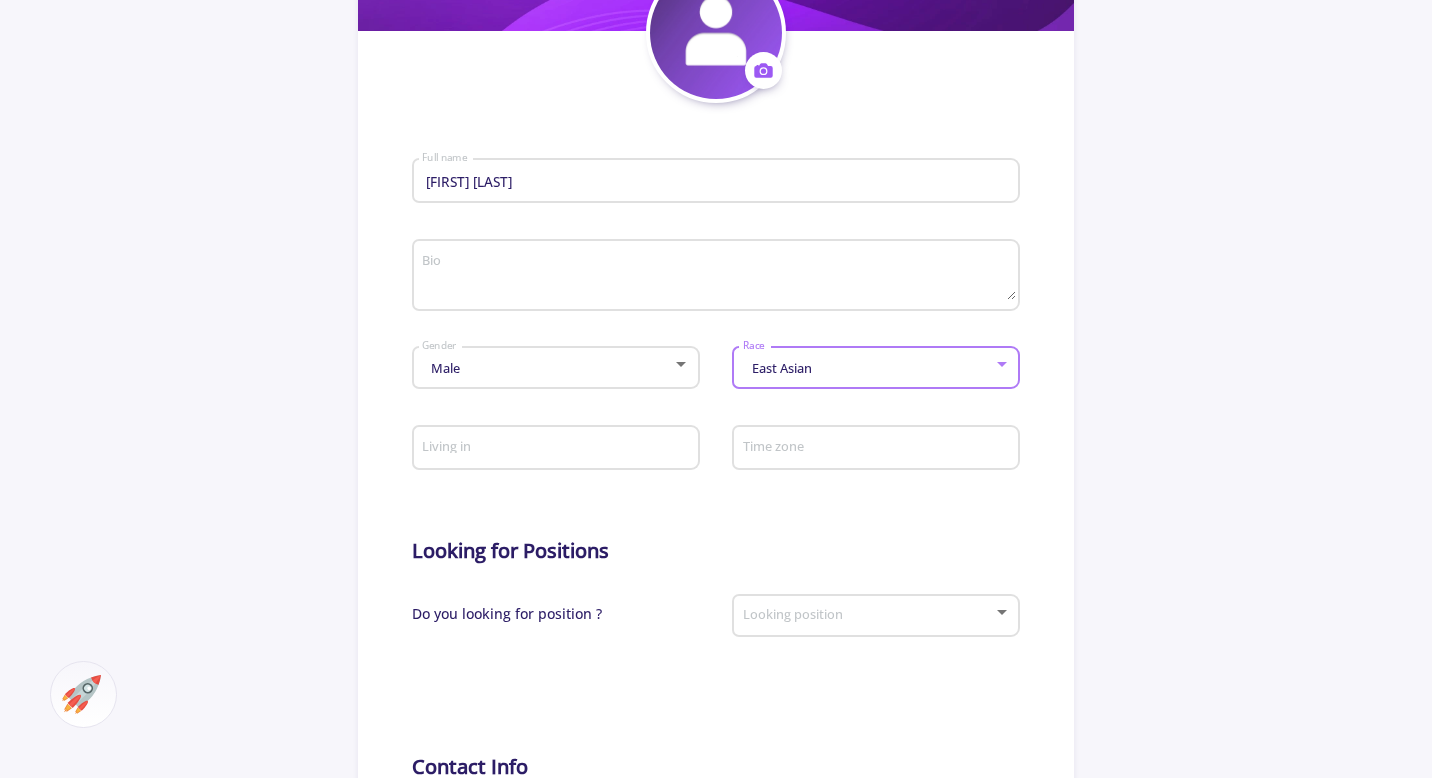 click on "Living in" 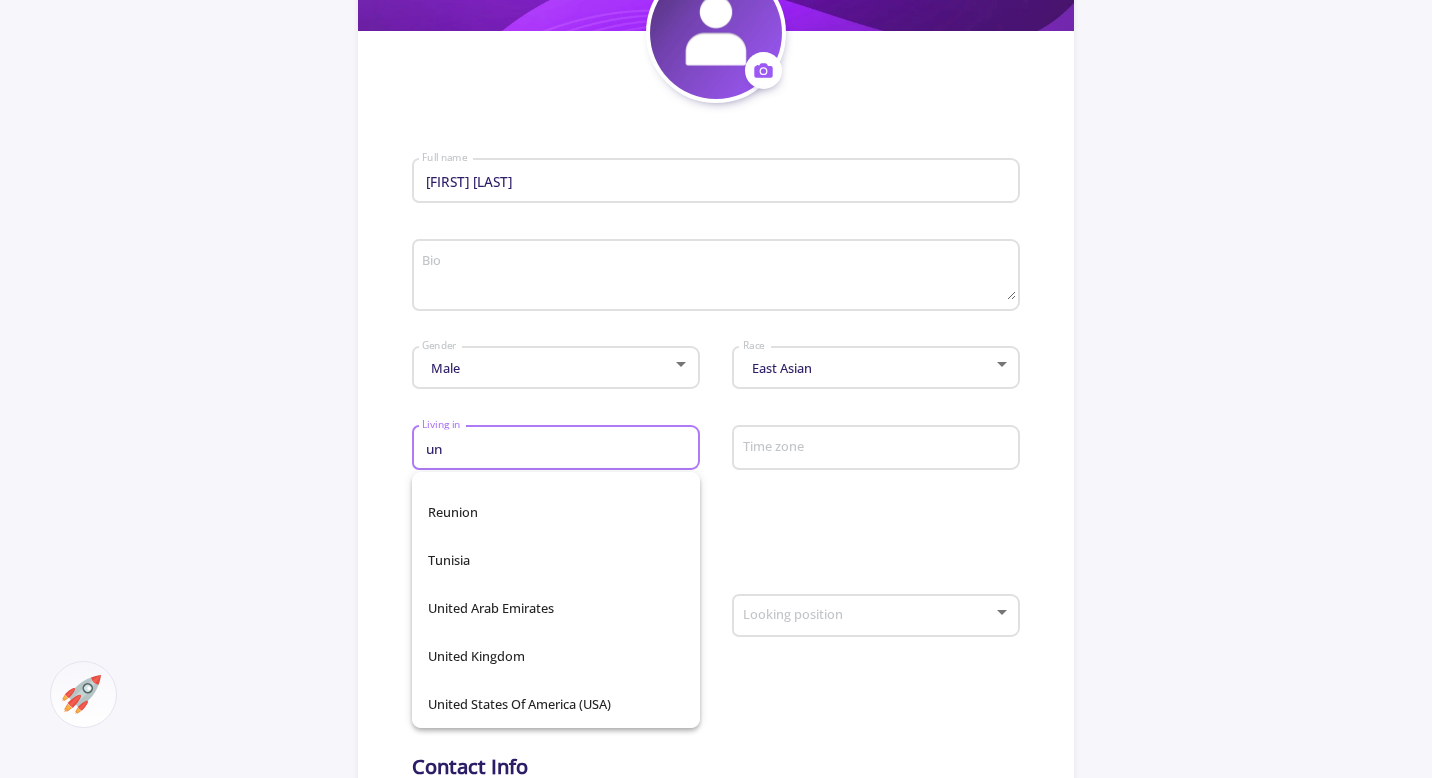 scroll, scrollTop: 0, scrollLeft: 0, axis: both 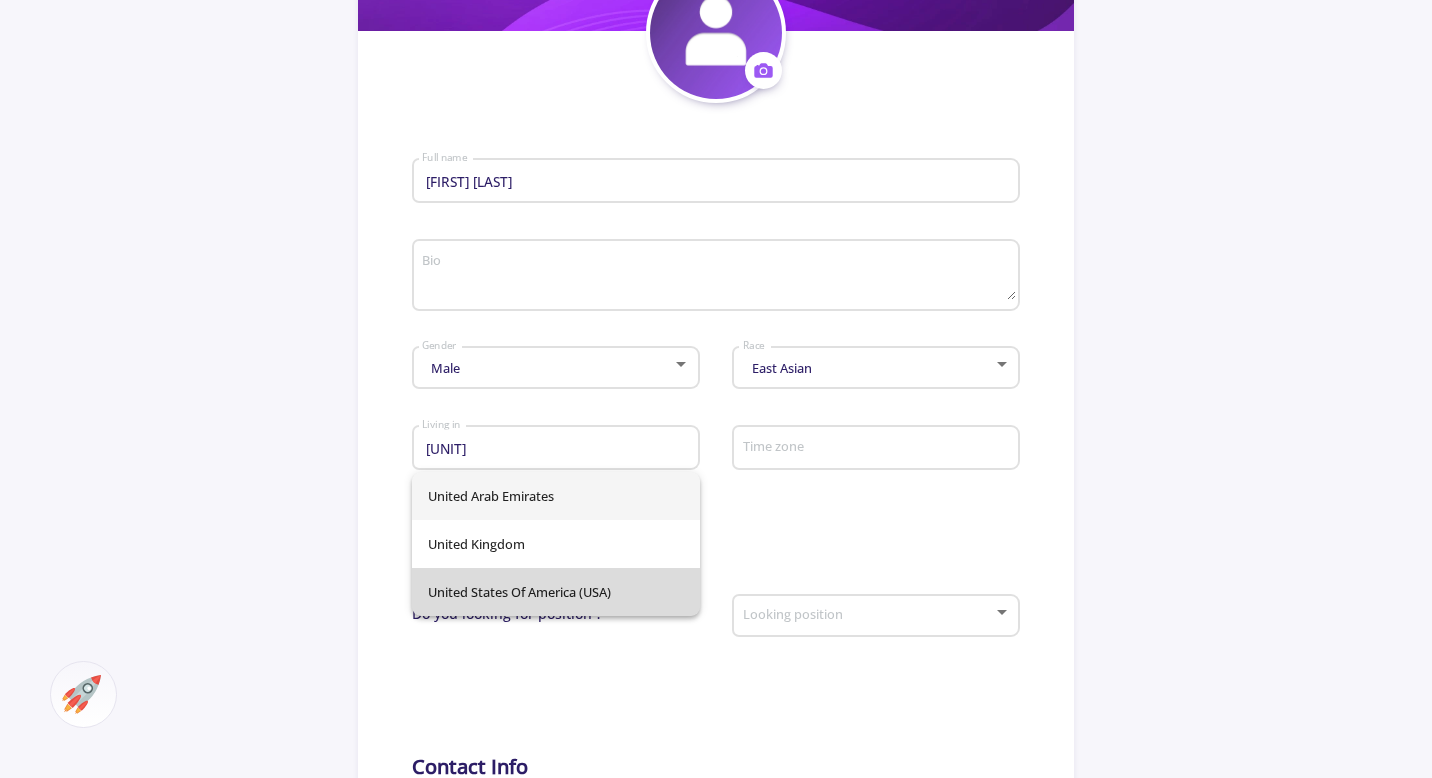 click on "United States of America (USA)" at bounding box center (556, 592) 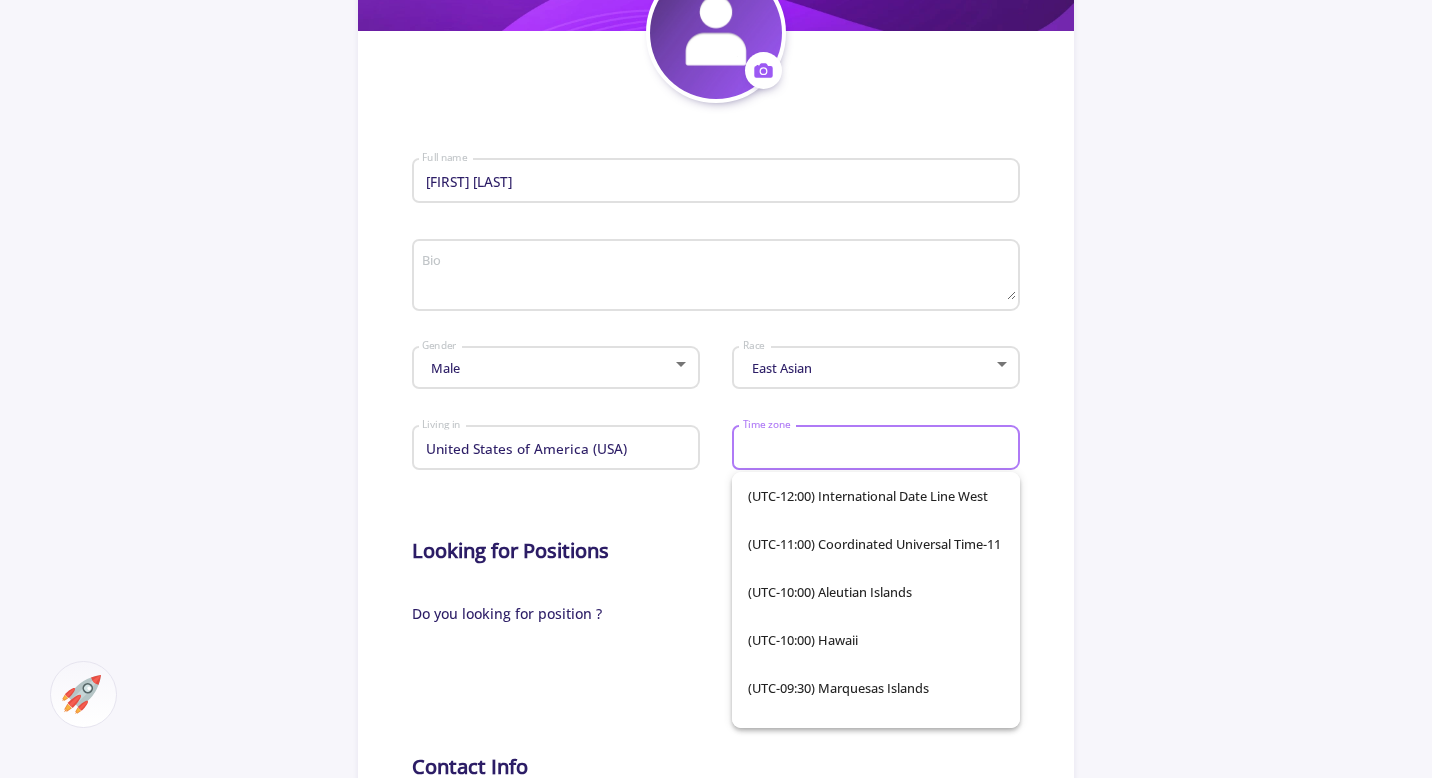 click on "Time zone" at bounding box center [879, 449] 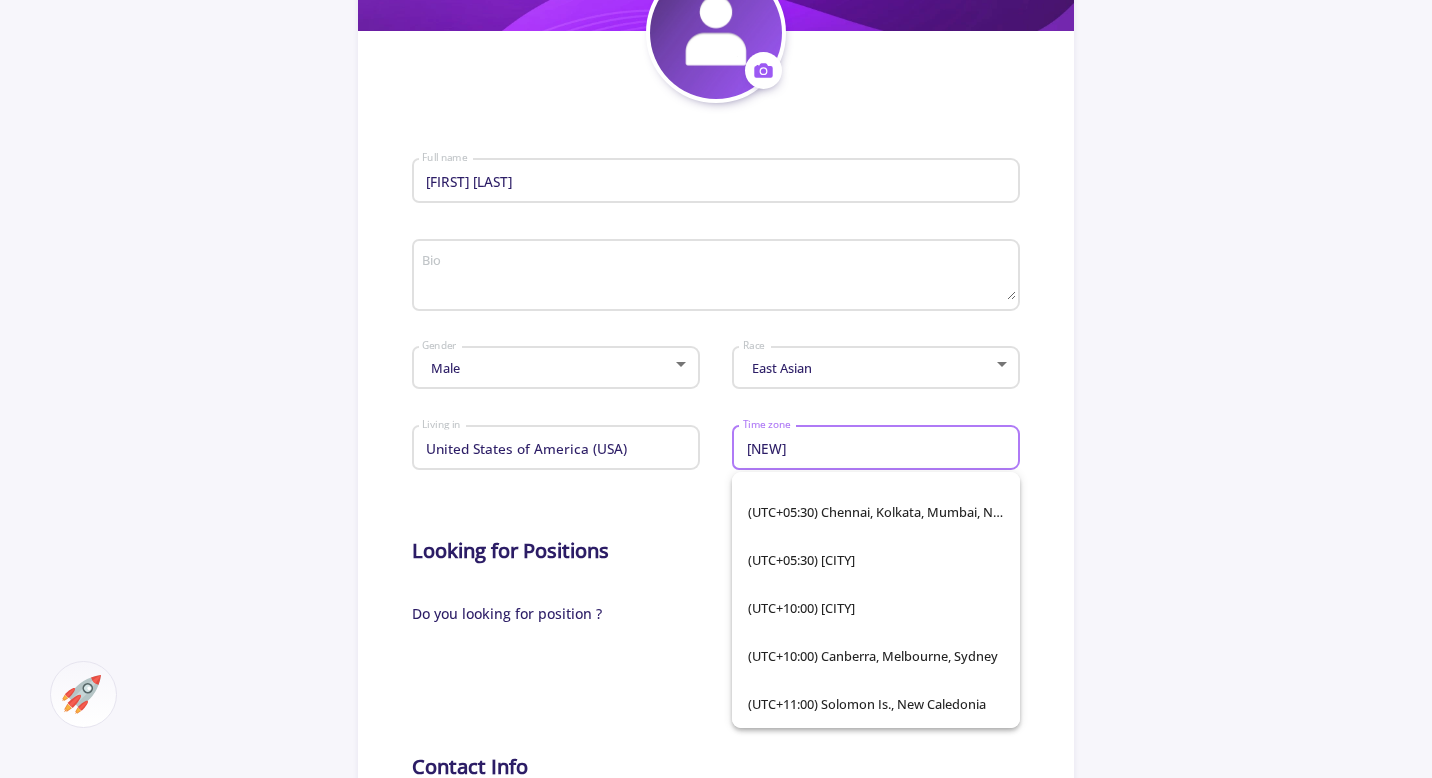 scroll, scrollTop: 0, scrollLeft: 0, axis: both 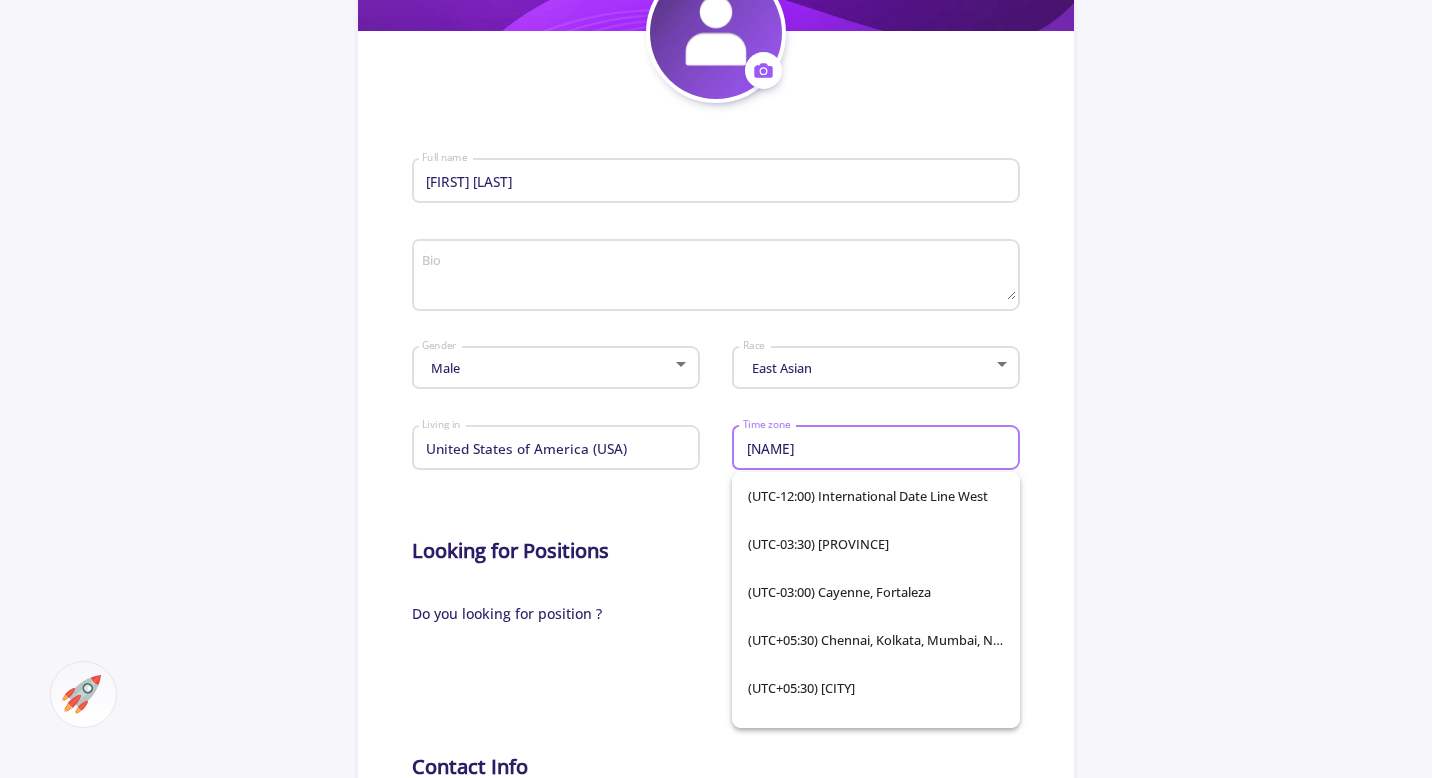 type on "n" 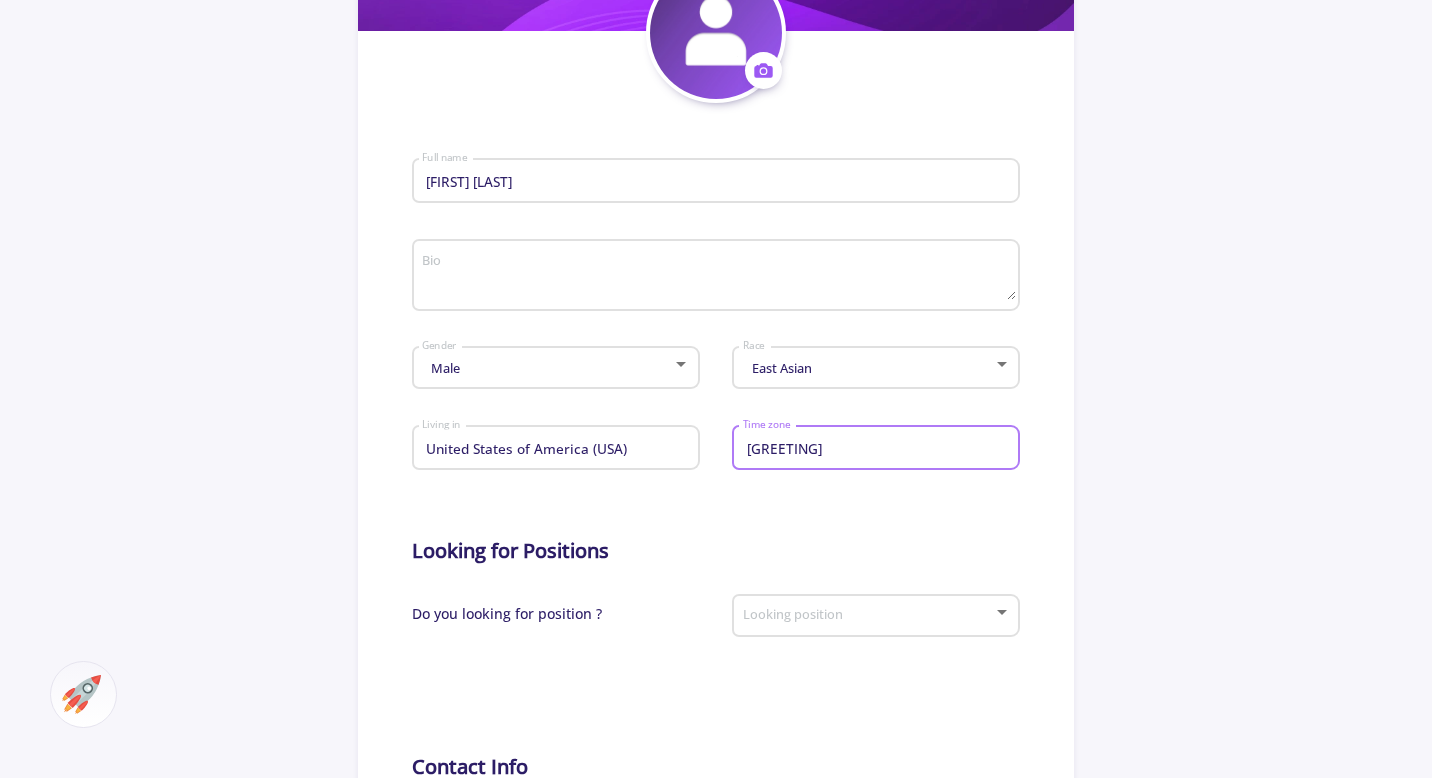 type on "g" 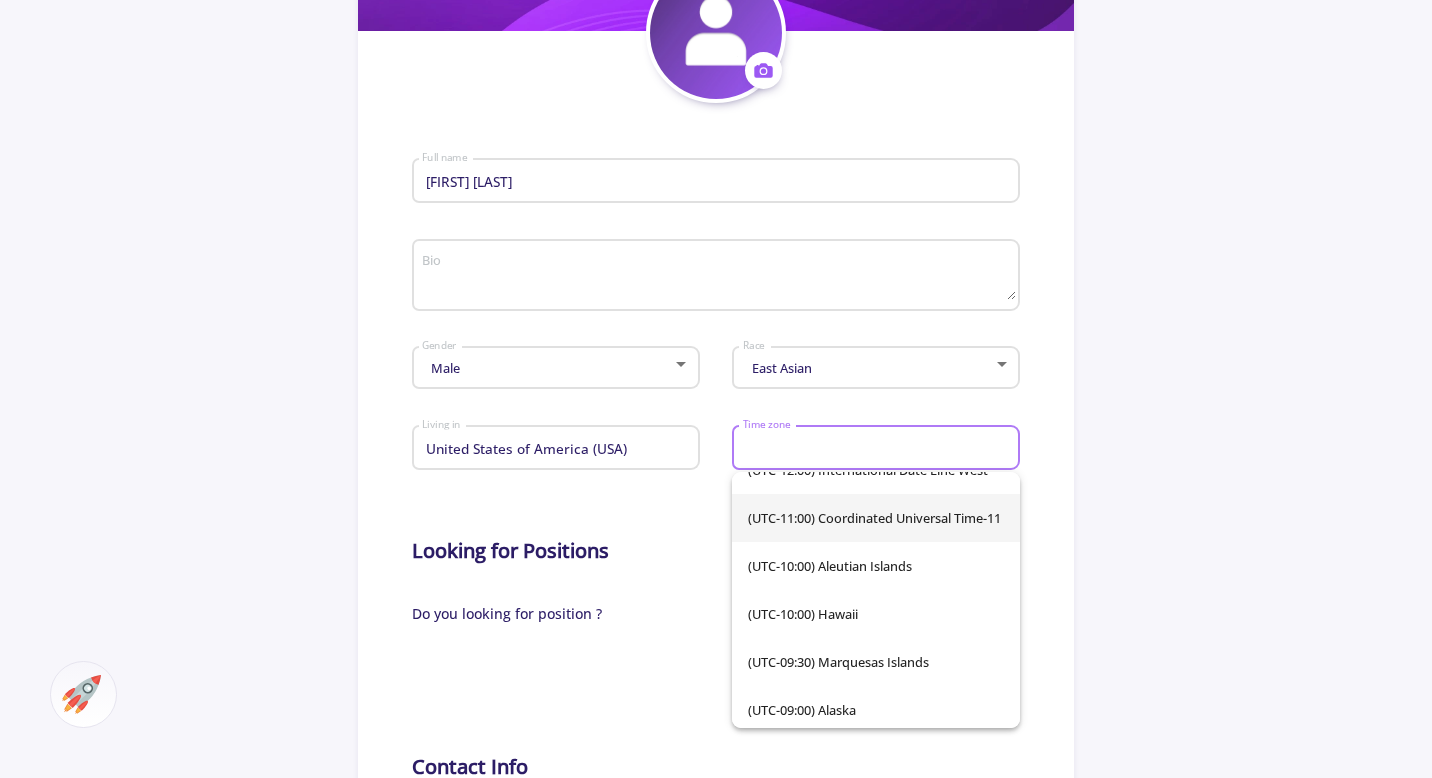 scroll, scrollTop: 31, scrollLeft: 0, axis: vertical 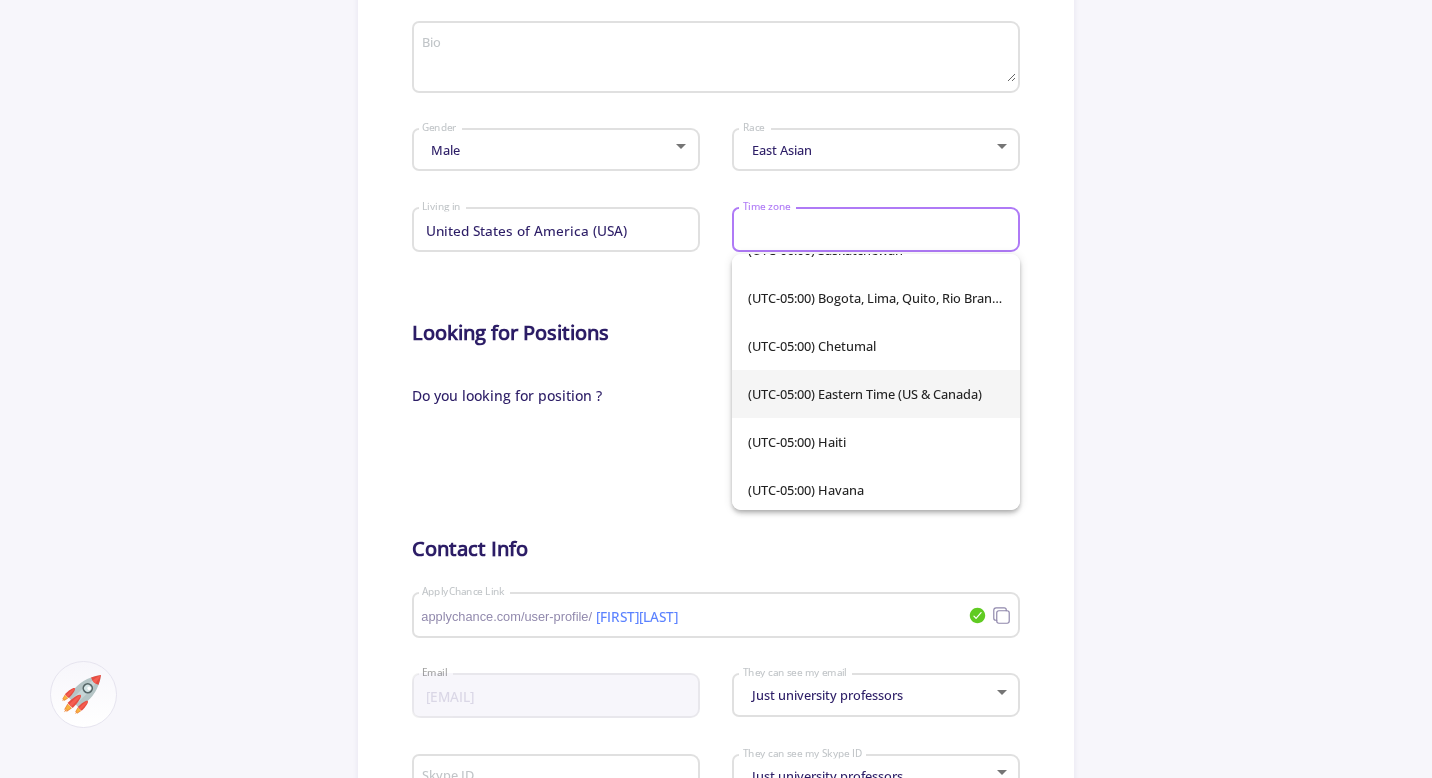 click on "(UTC-05:00) Eastern Time (US & Canada)" at bounding box center [876, 394] 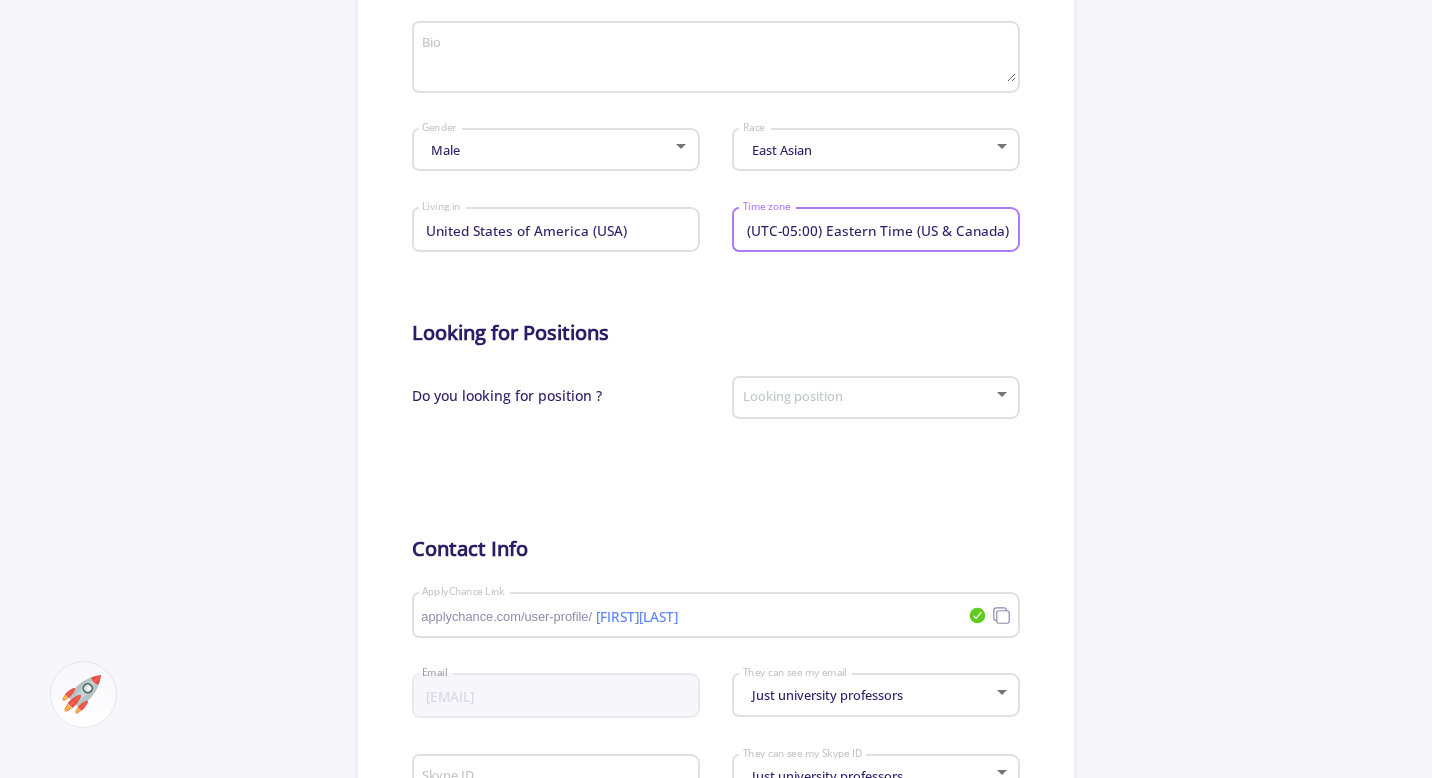 click on "Looking position" 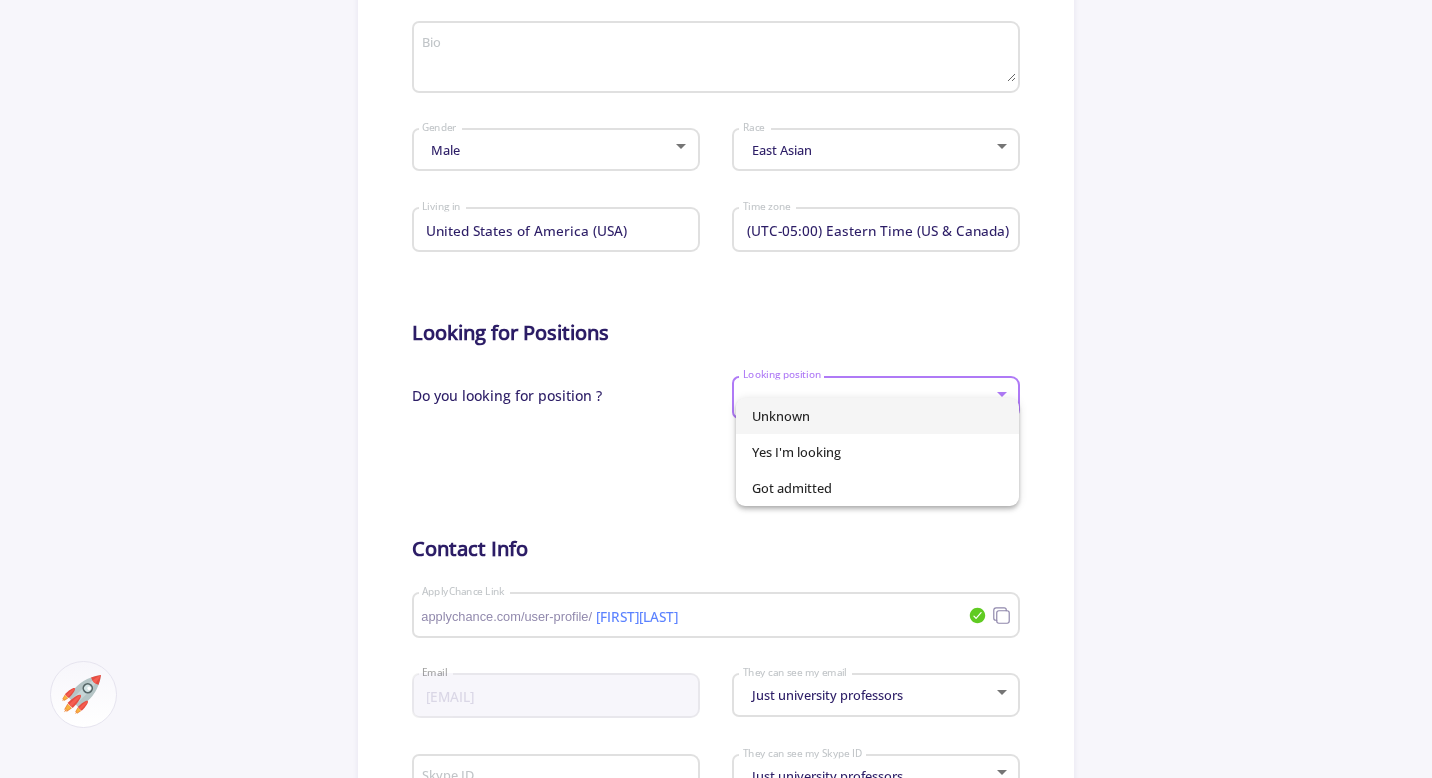click at bounding box center (716, 389) 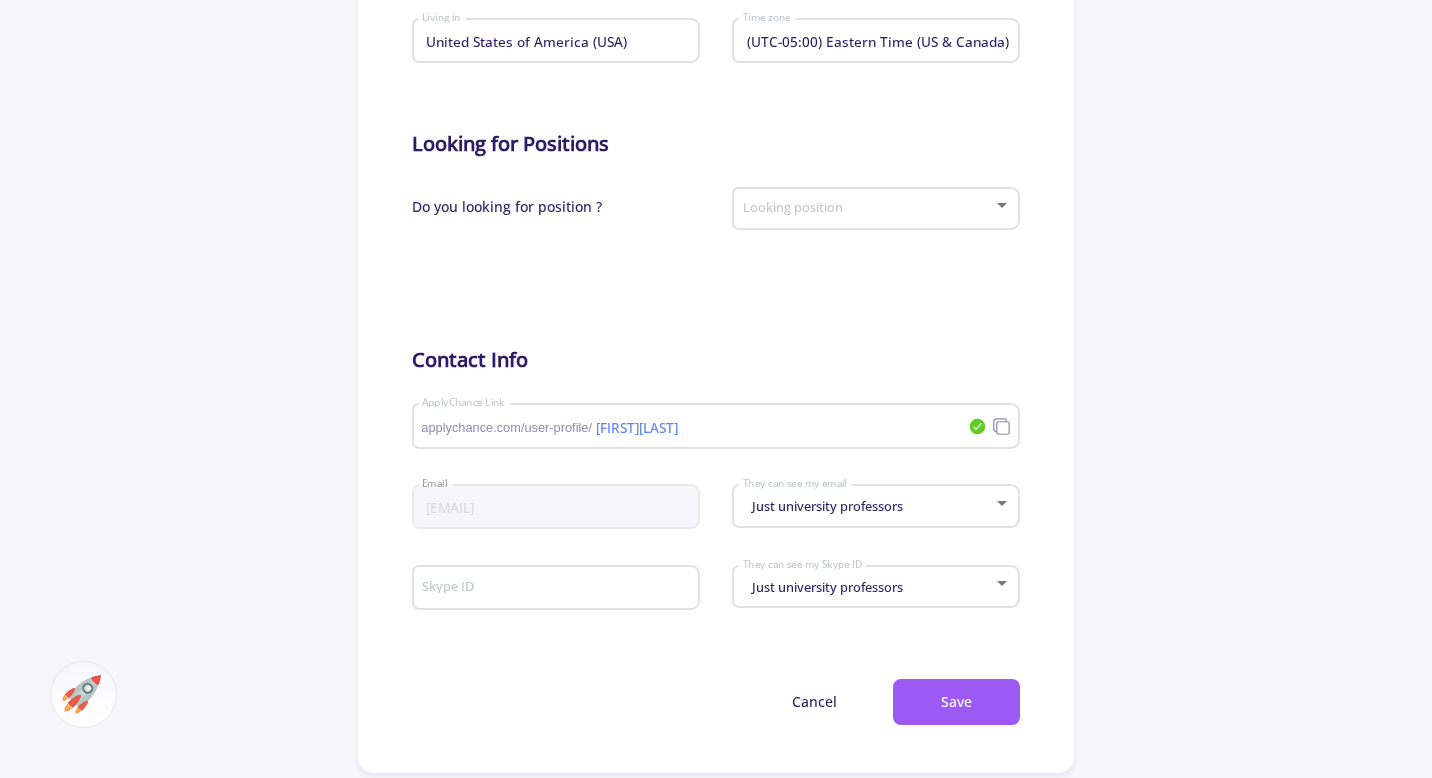 scroll, scrollTop: 844, scrollLeft: 0, axis: vertical 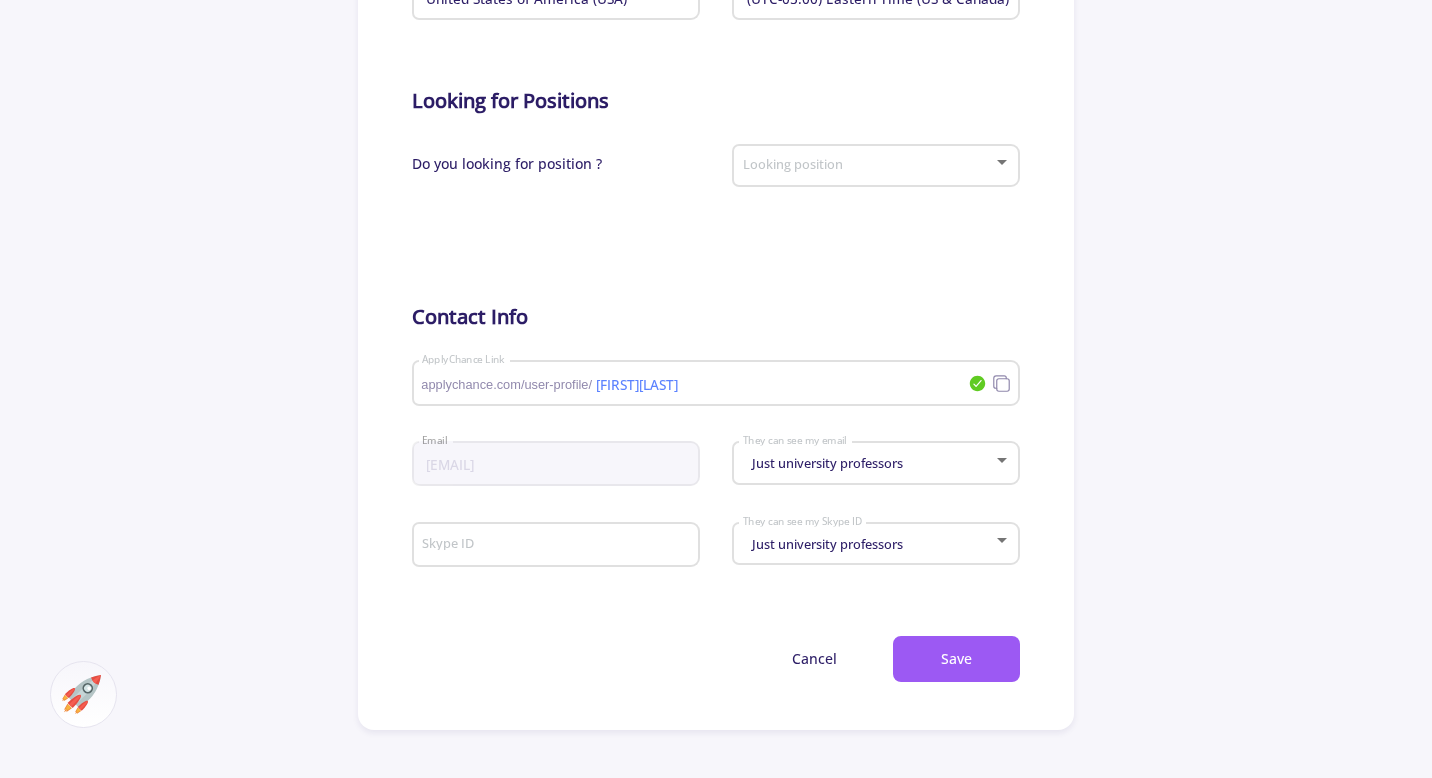 click on "Just university professors They can see my email" 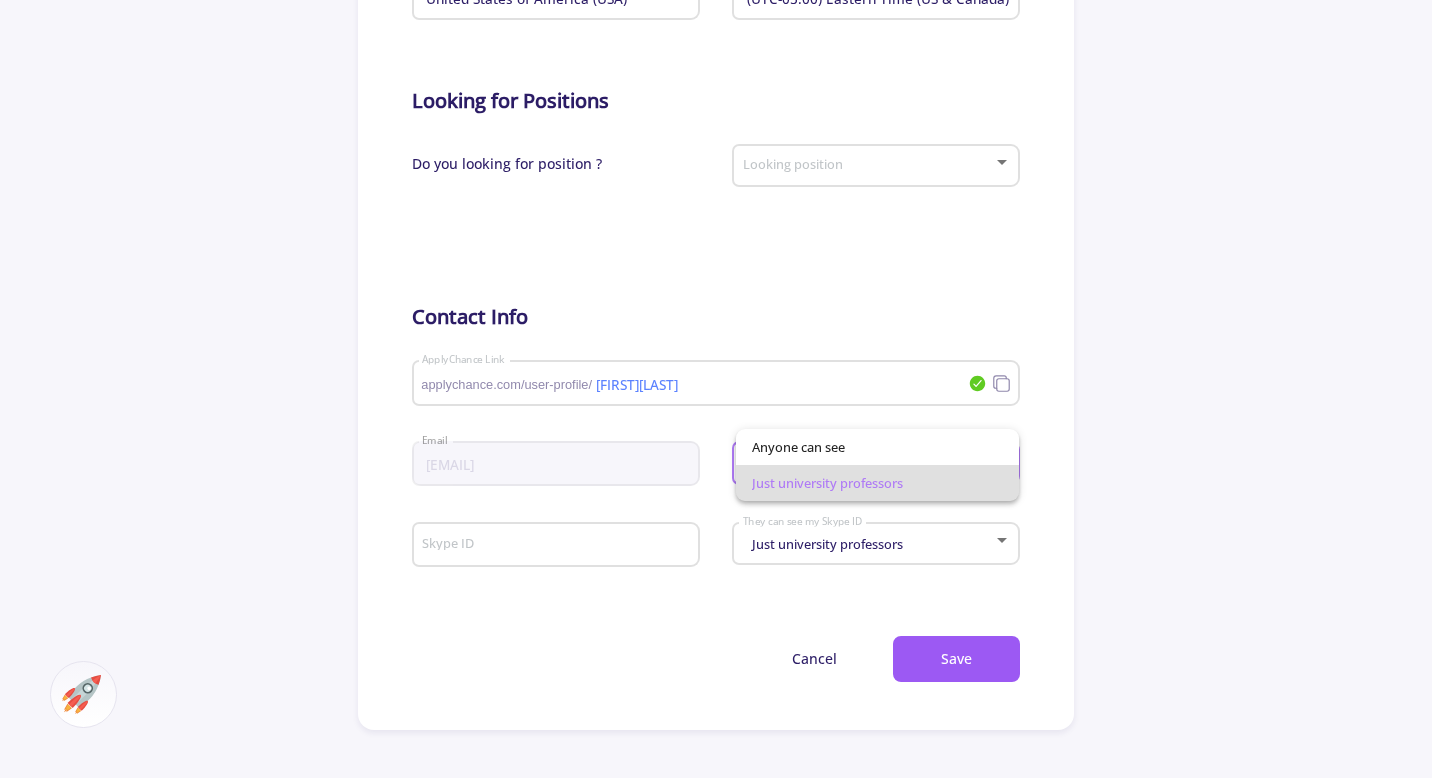 click at bounding box center (716, 389) 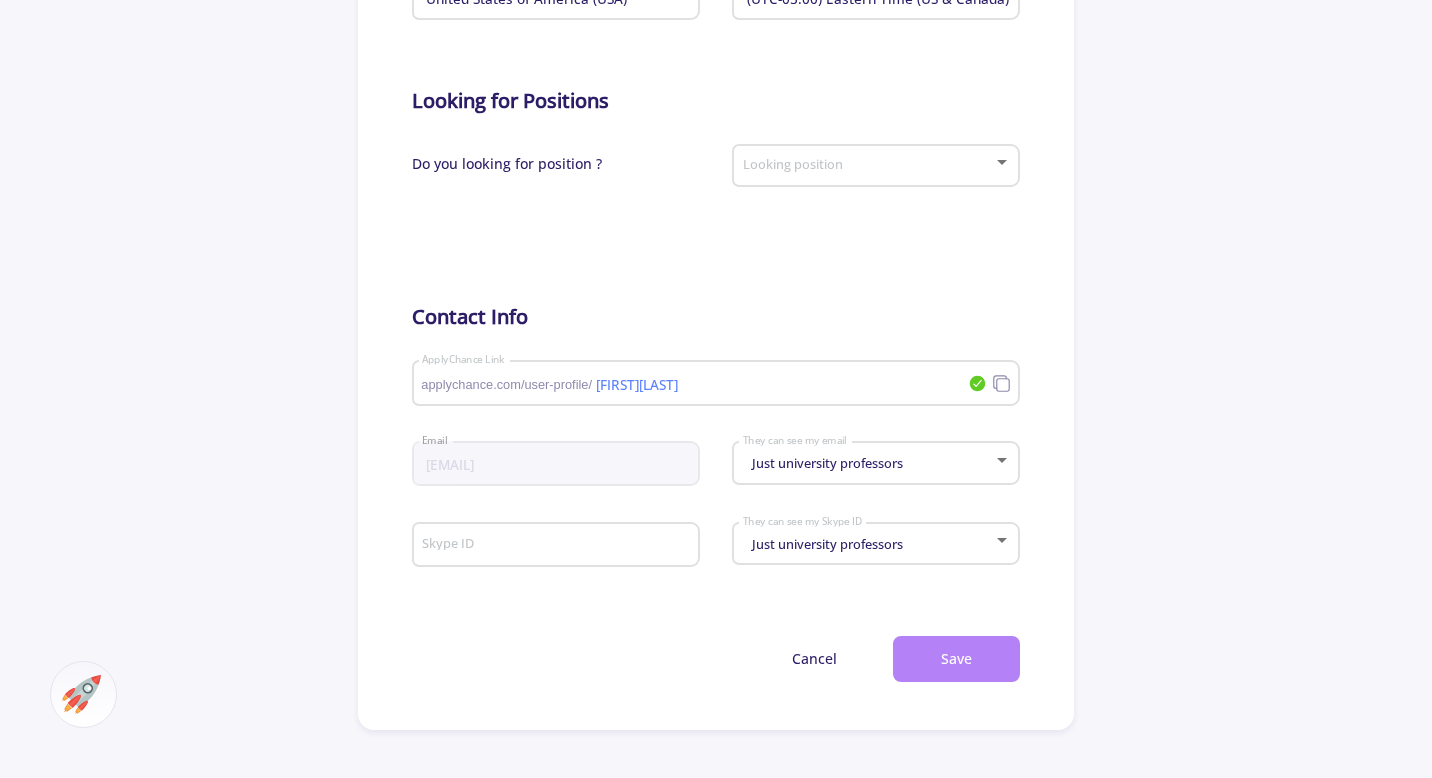 click on "Save" 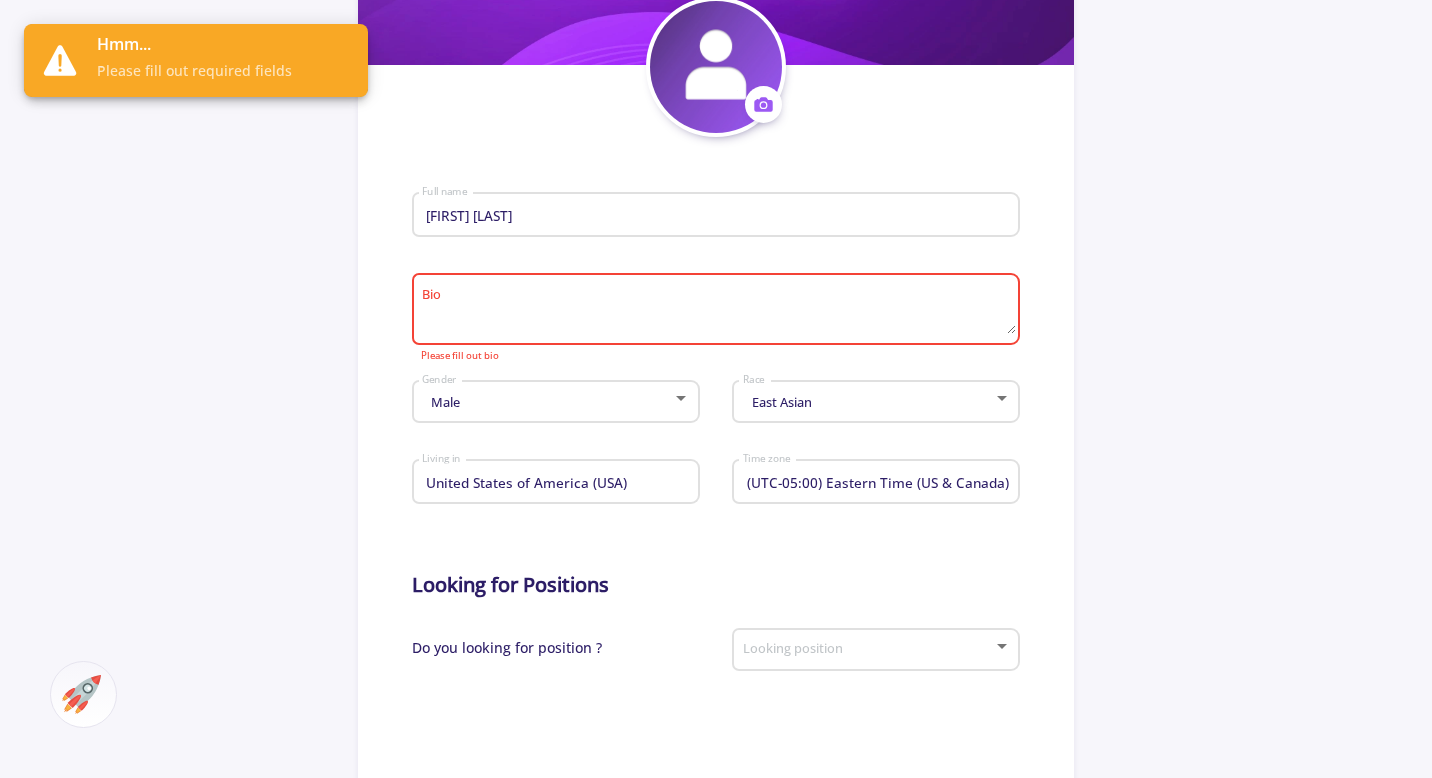 scroll, scrollTop: 367, scrollLeft: 0, axis: vertical 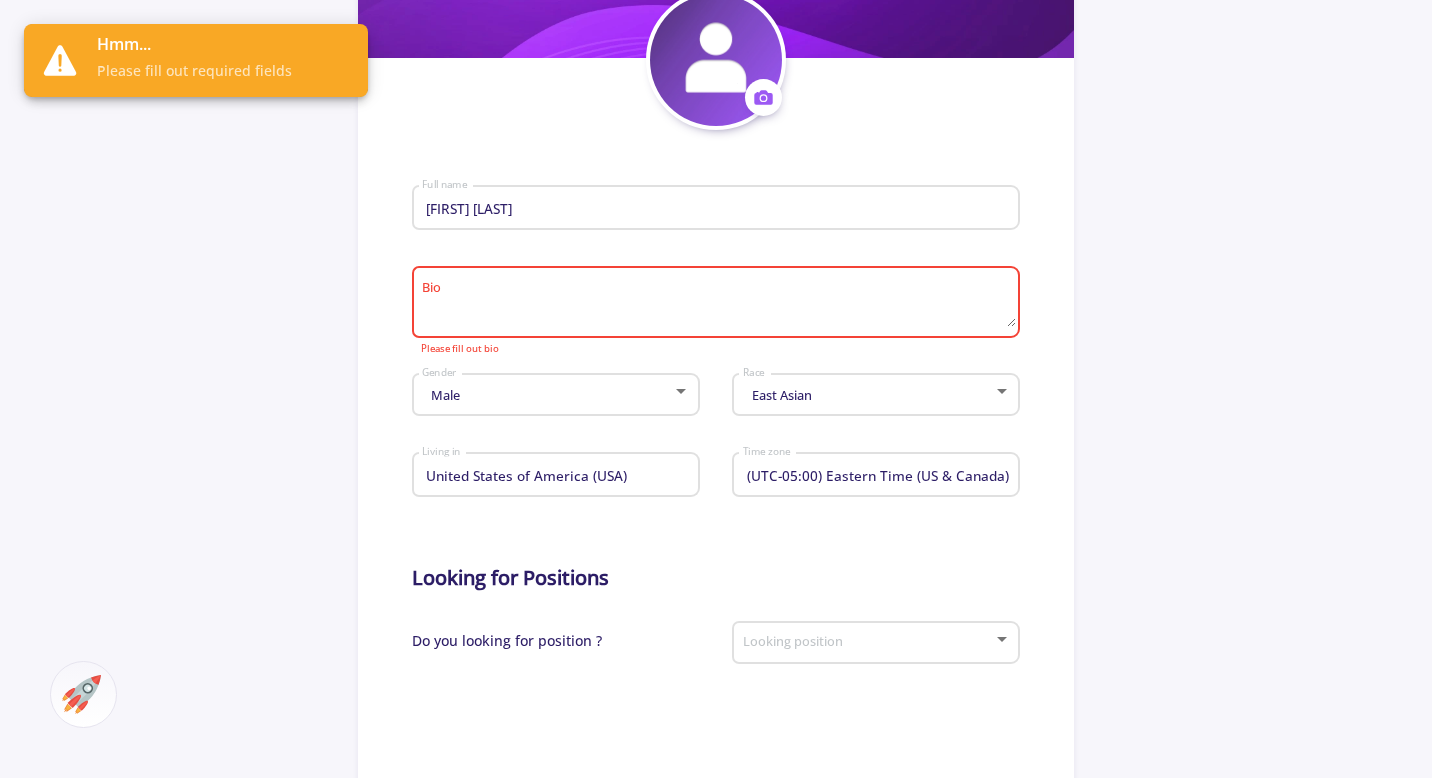 click on "Bio" 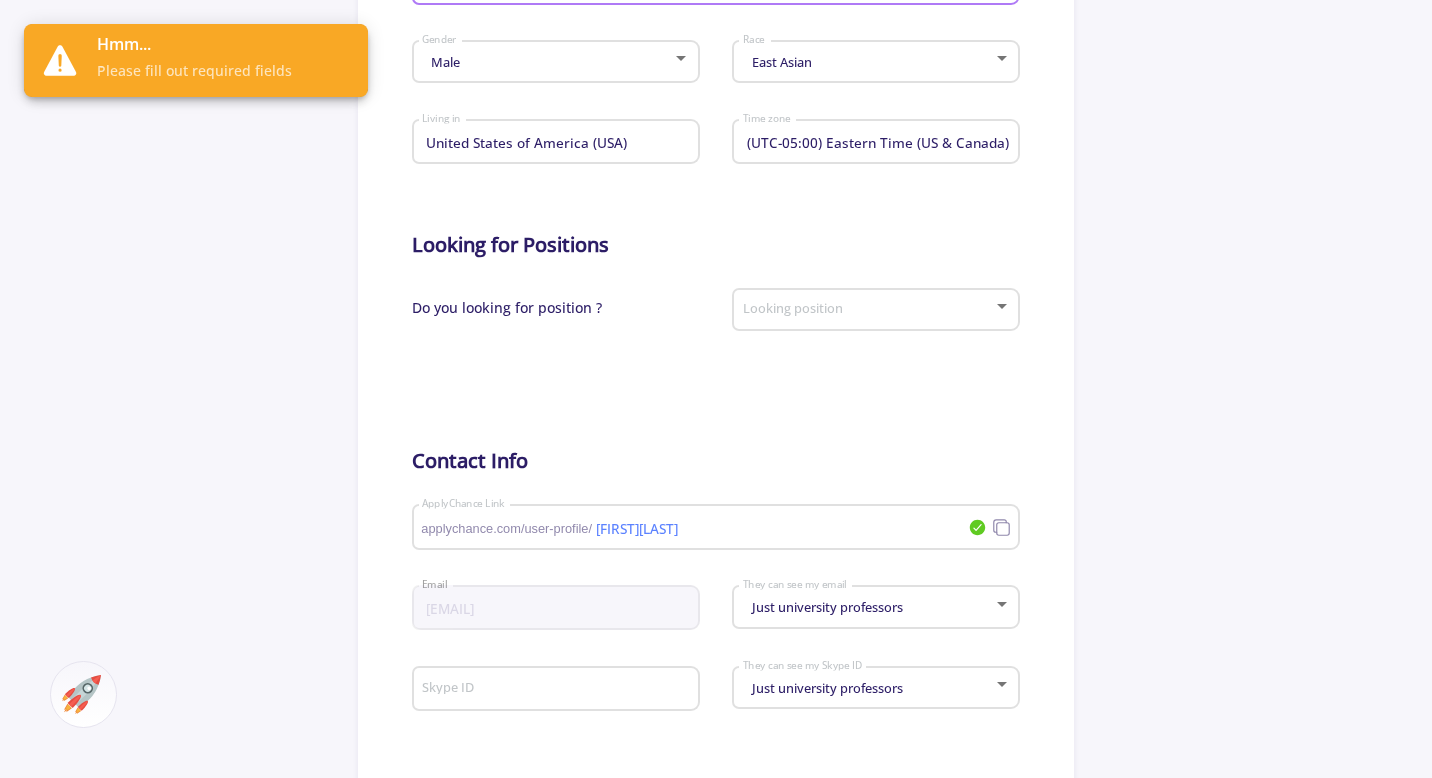scroll, scrollTop: 1364, scrollLeft: 0, axis: vertical 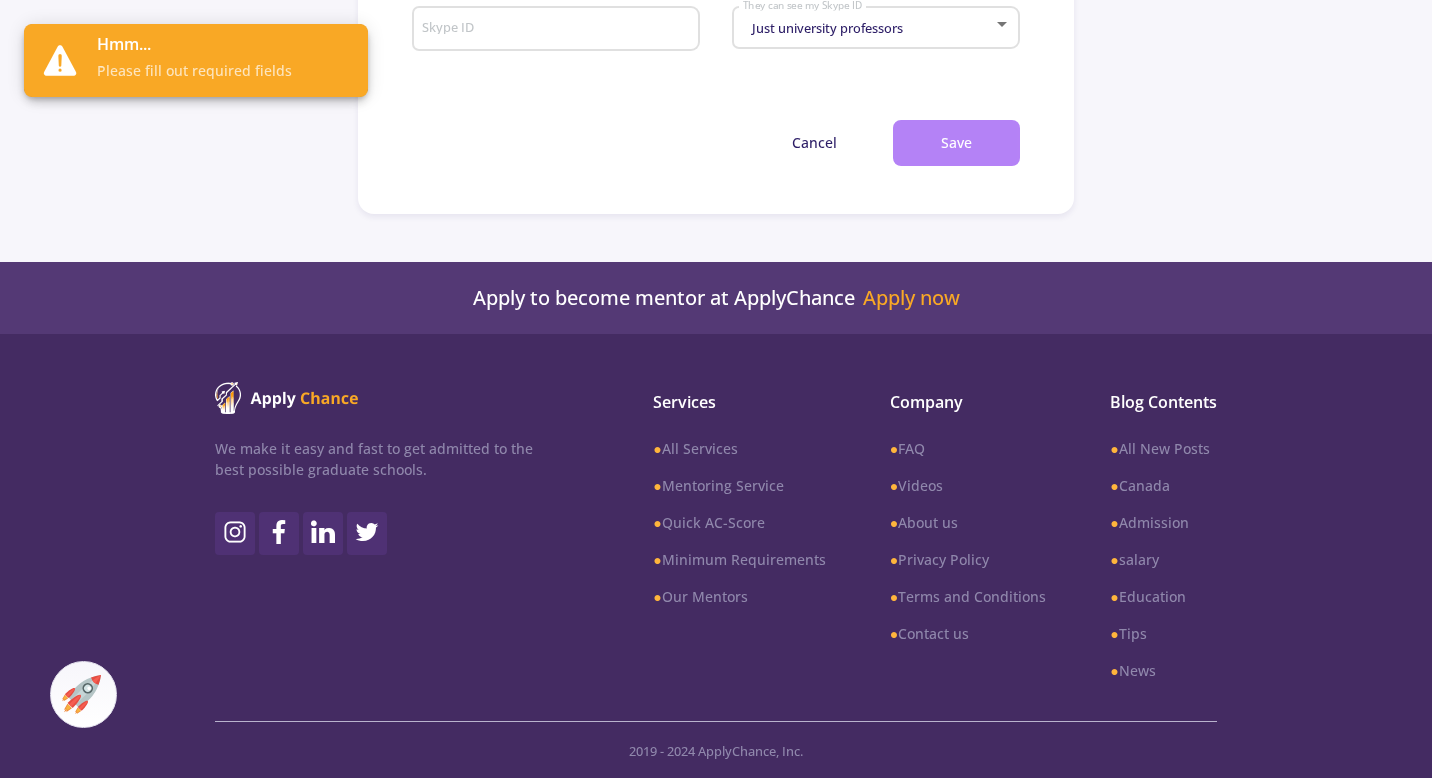 type on "1" 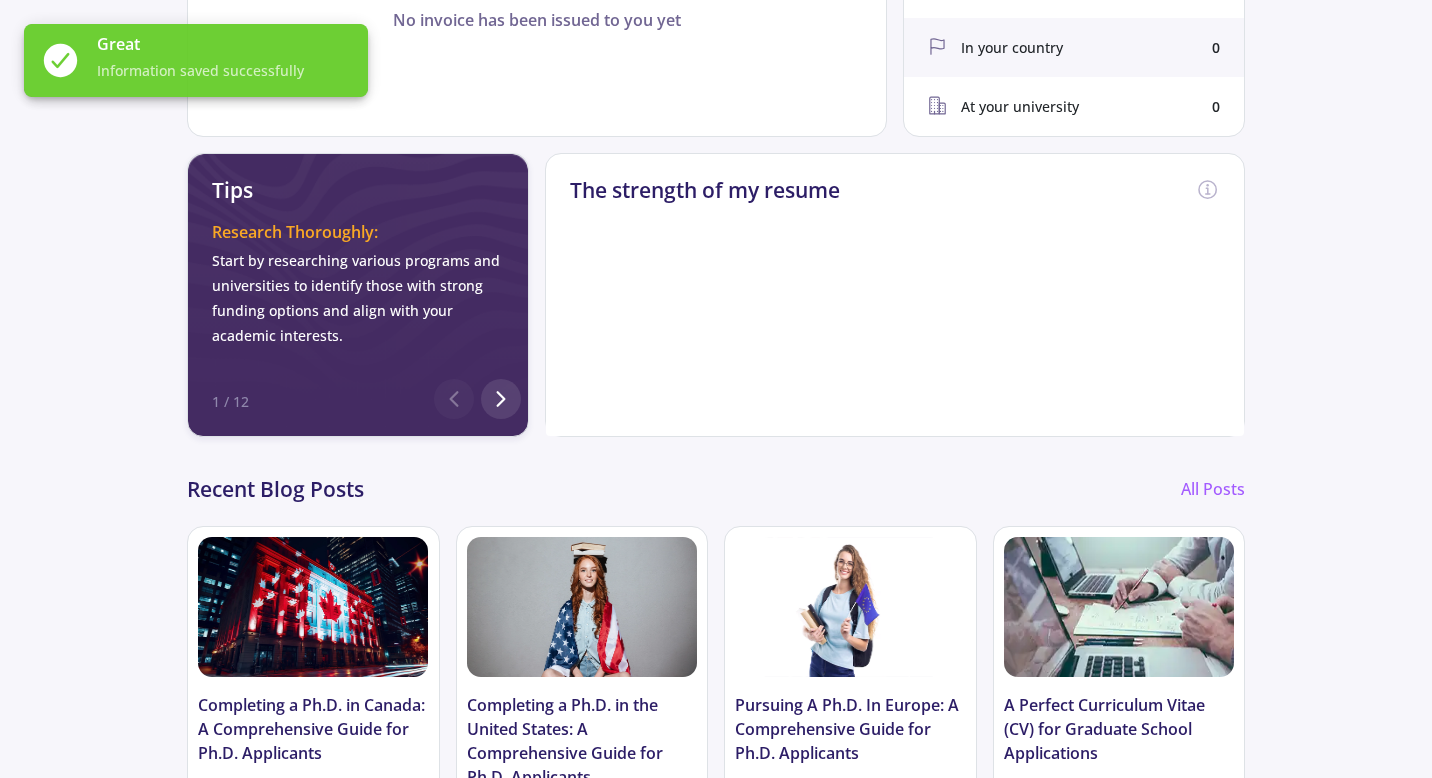 scroll, scrollTop: 619, scrollLeft: 0, axis: vertical 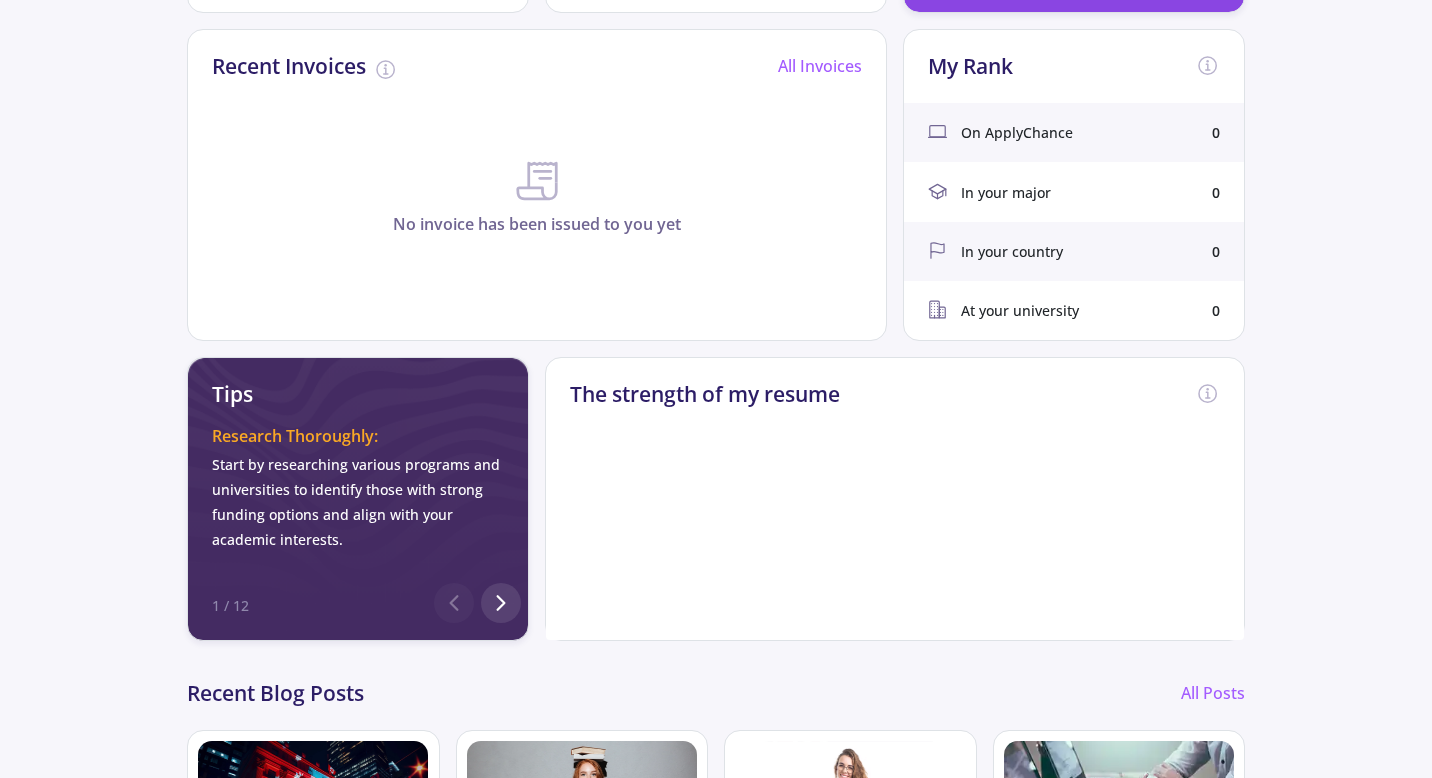 click on "In your country" 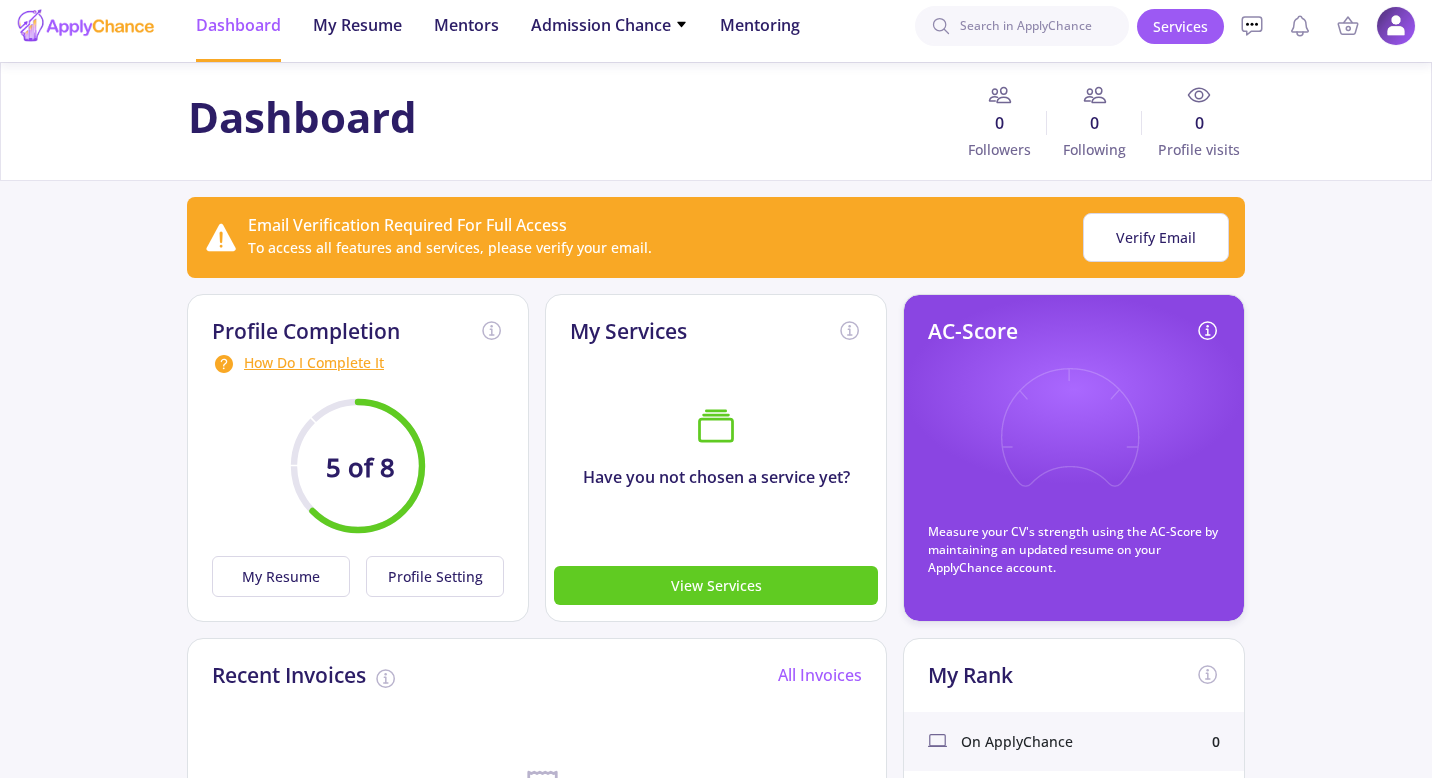 scroll, scrollTop: 0, scrollLeft: 0, axis: both 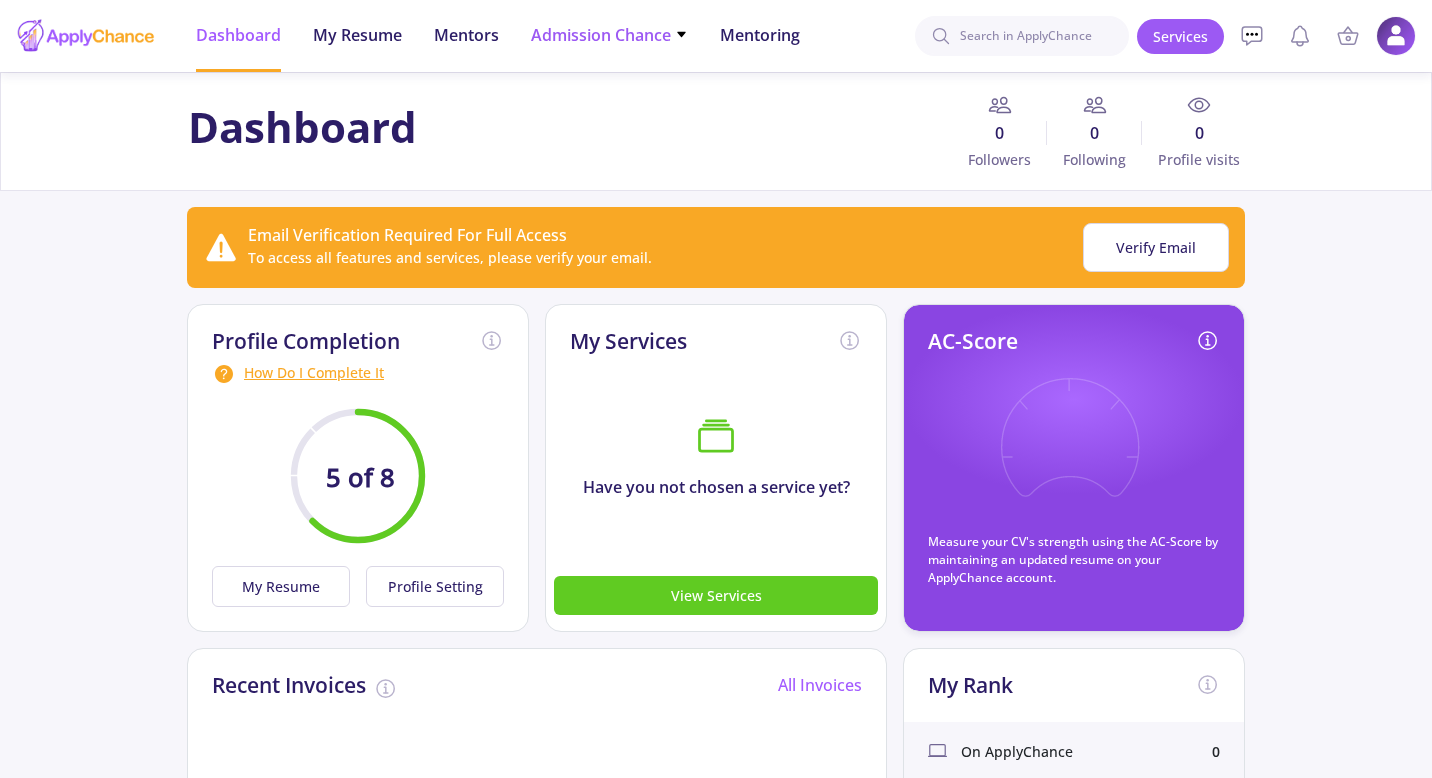 click on "Admission Chance" 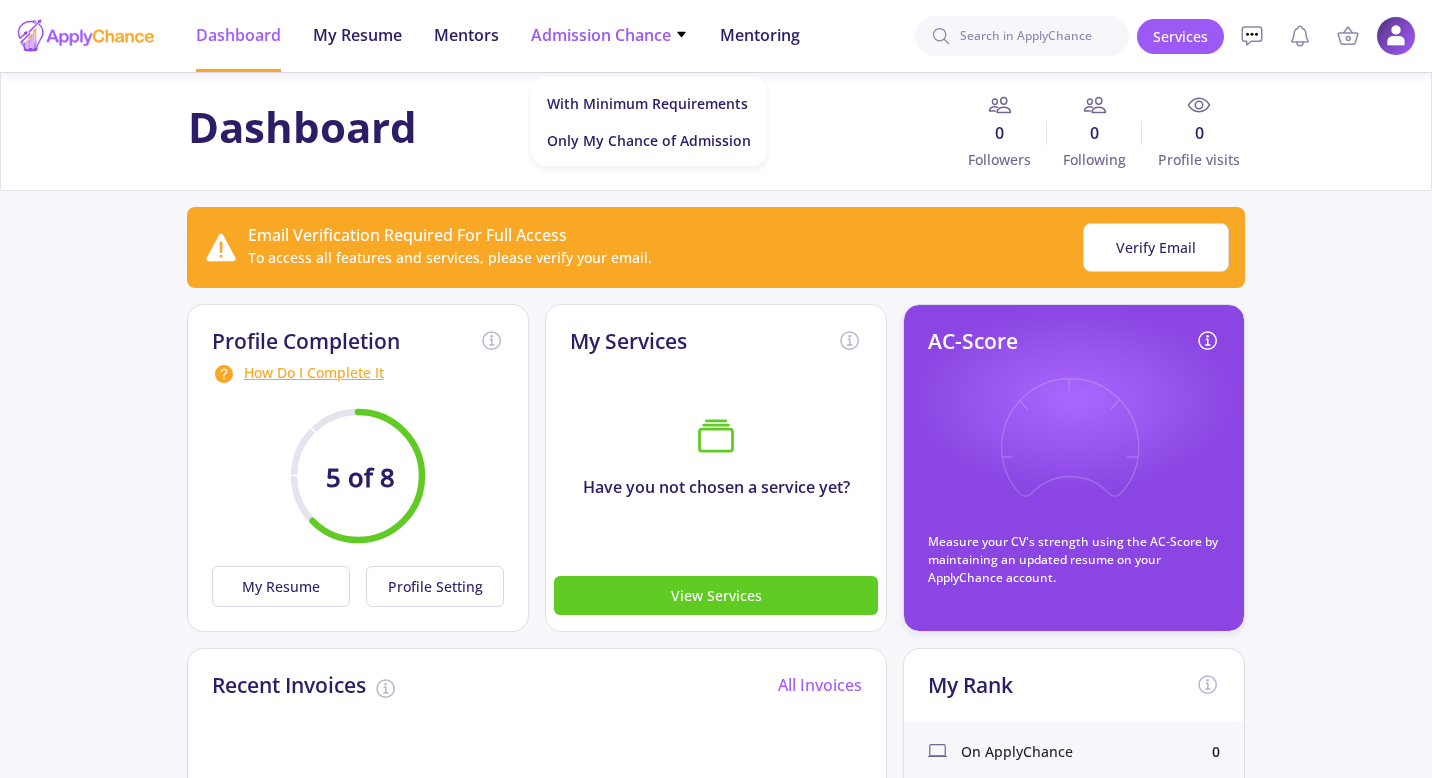 click on "Admission Chance   With Minimum Requirements   Only My Chance of Admission" 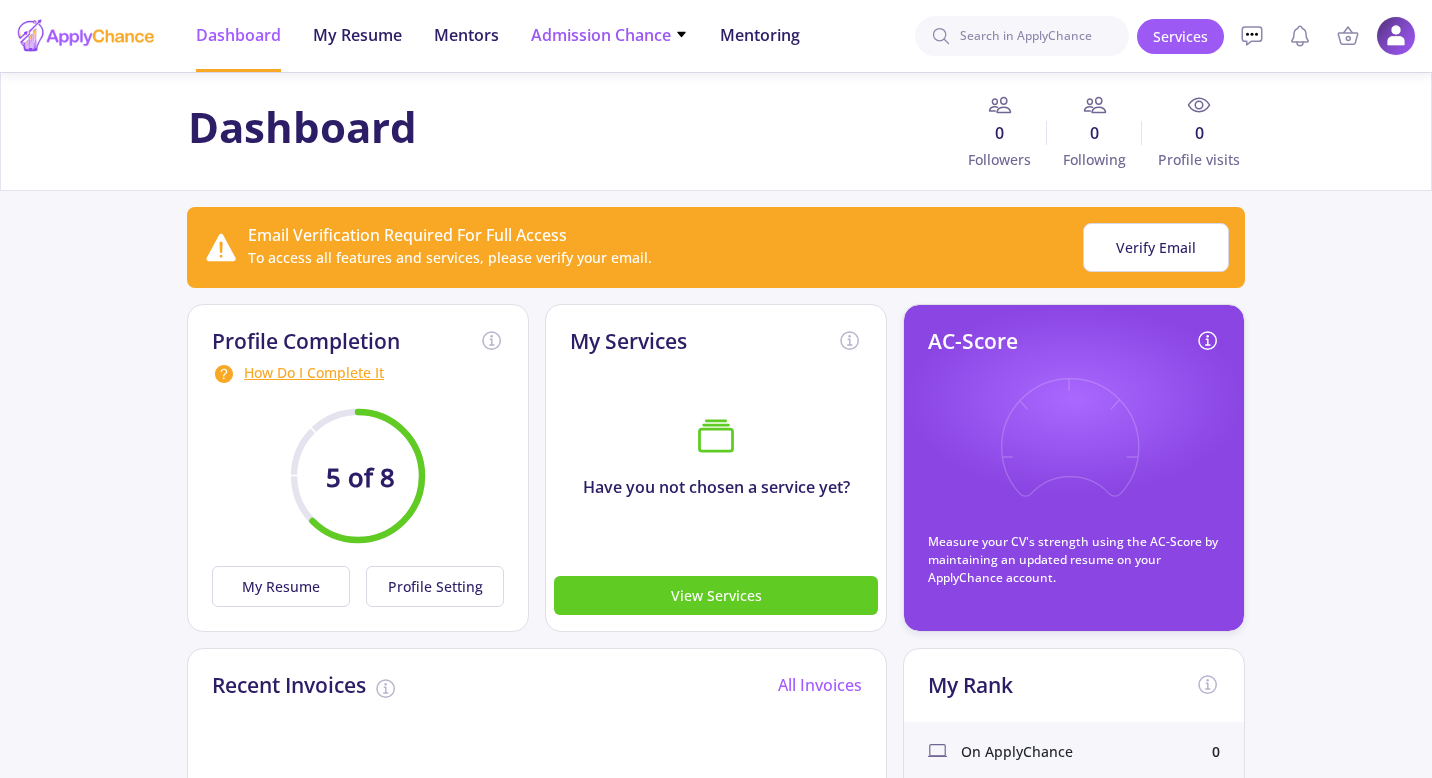 click on "Admission Chance" 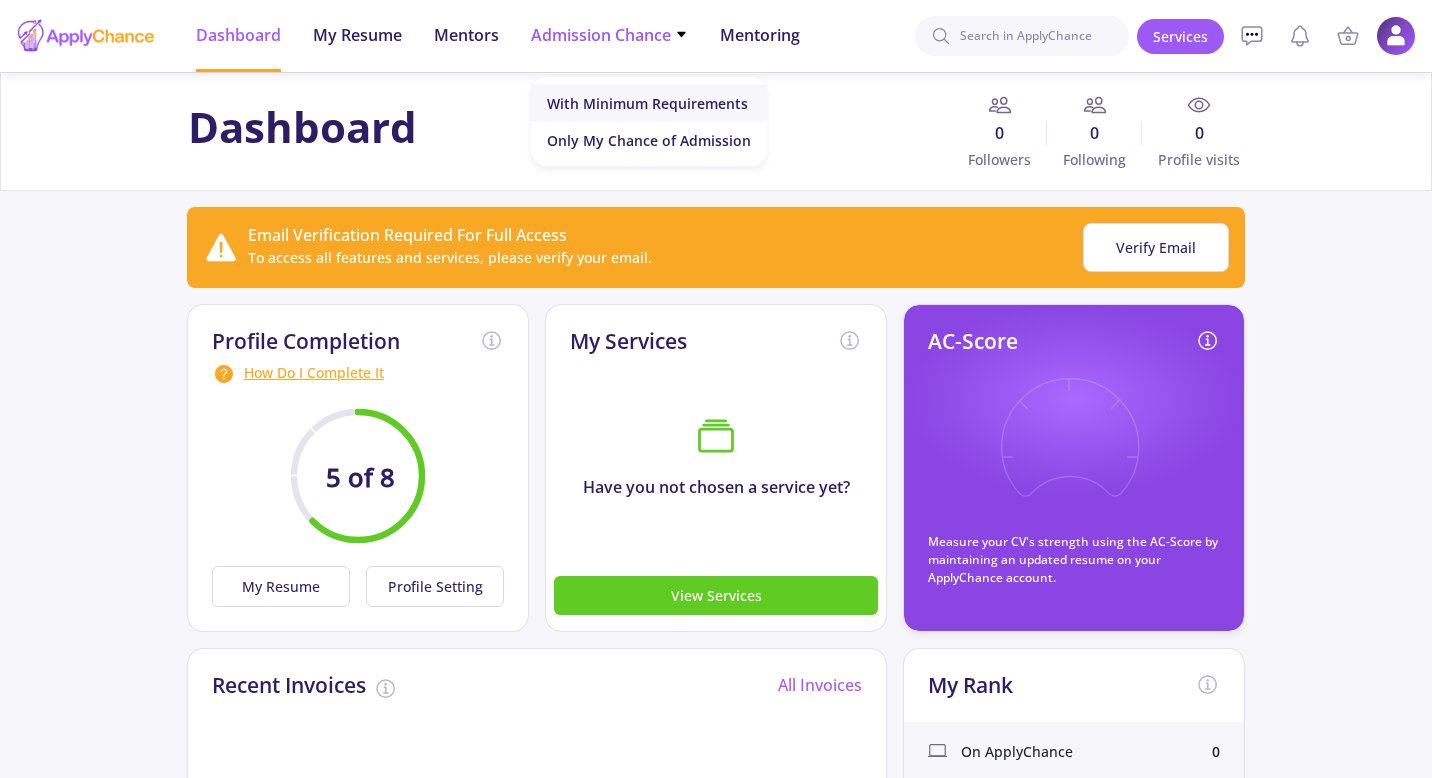 click on "With Minimum Requirements" 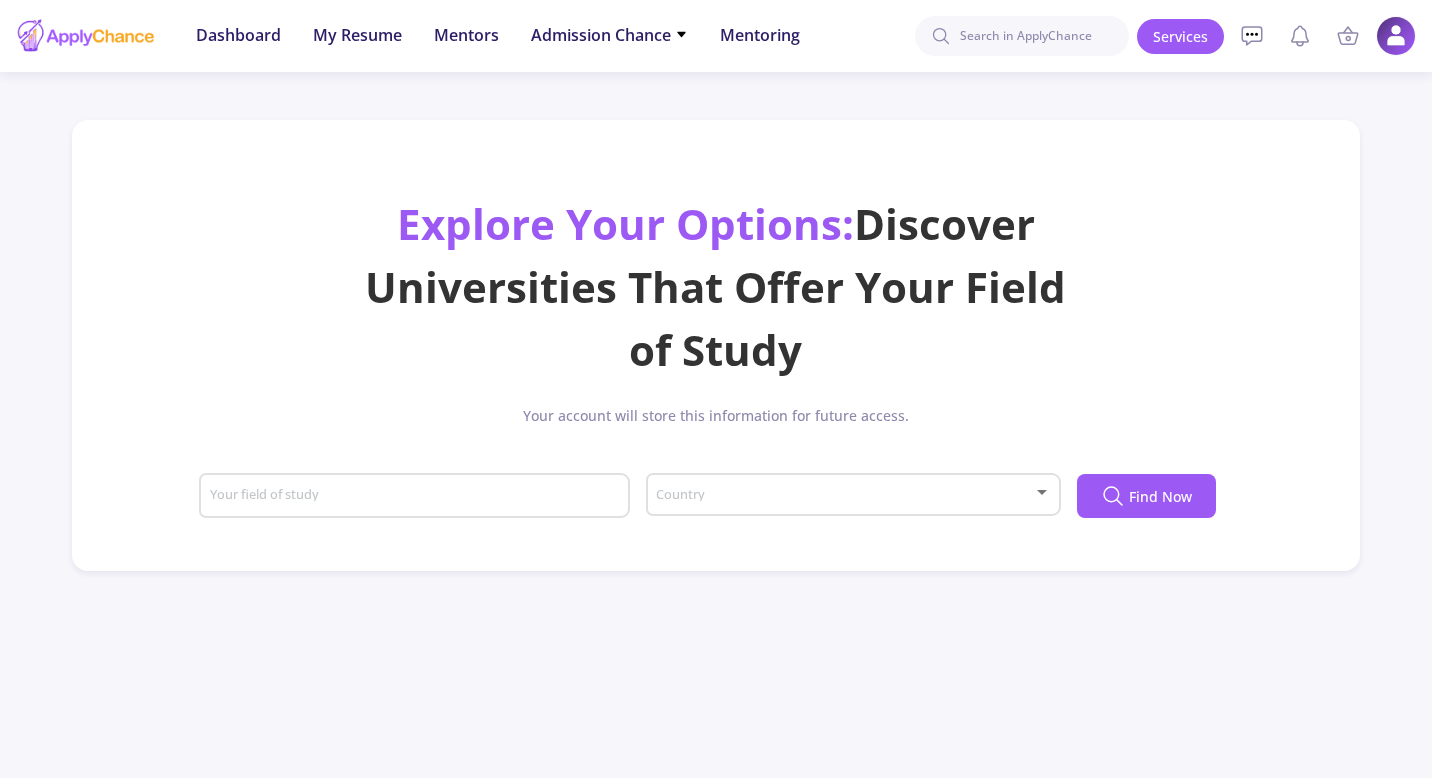 scroll, scrollTop: 431, scrollLeft: 0, axis: vertical 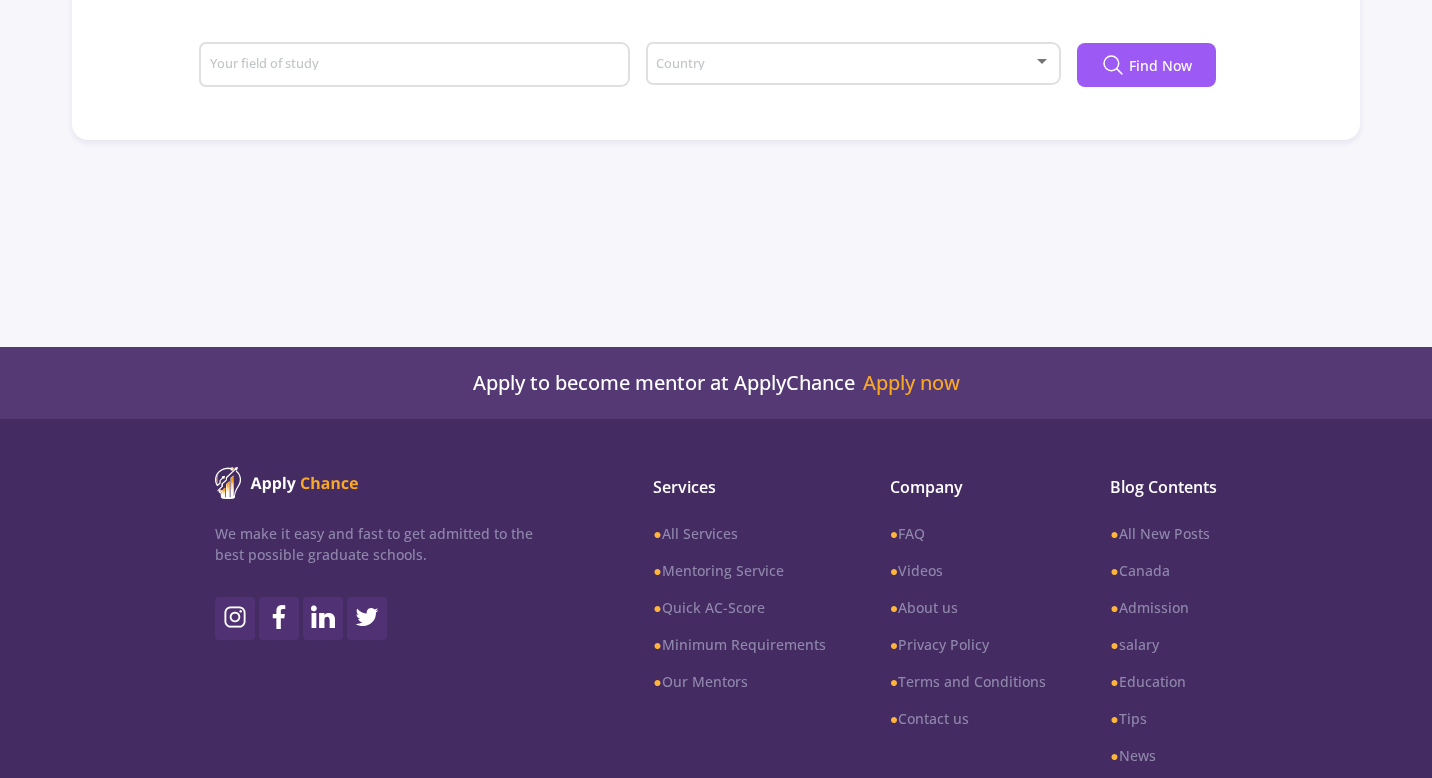 click on "Your field of study" 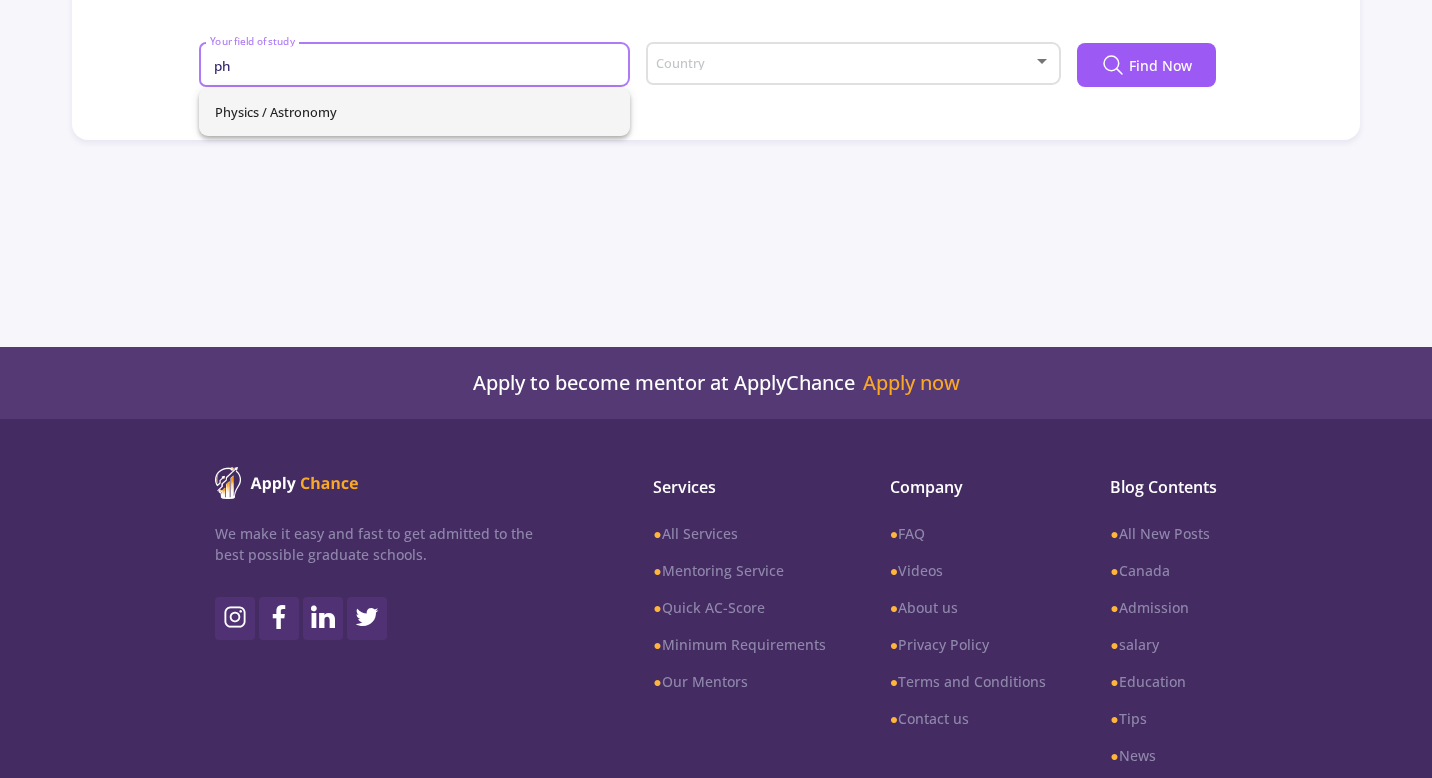 click on "Physics / Astronomy" at bounding box center [414, 112] 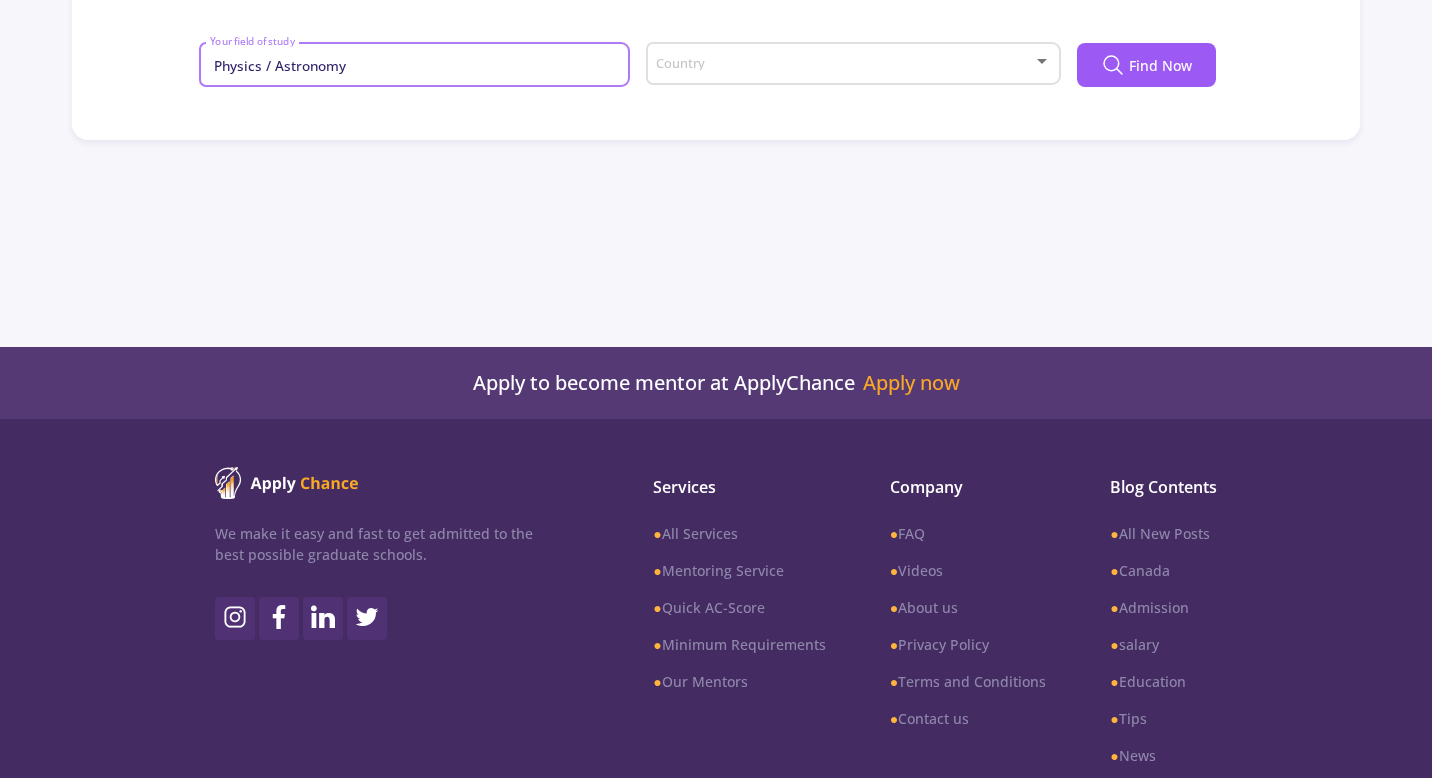 click on "Country" 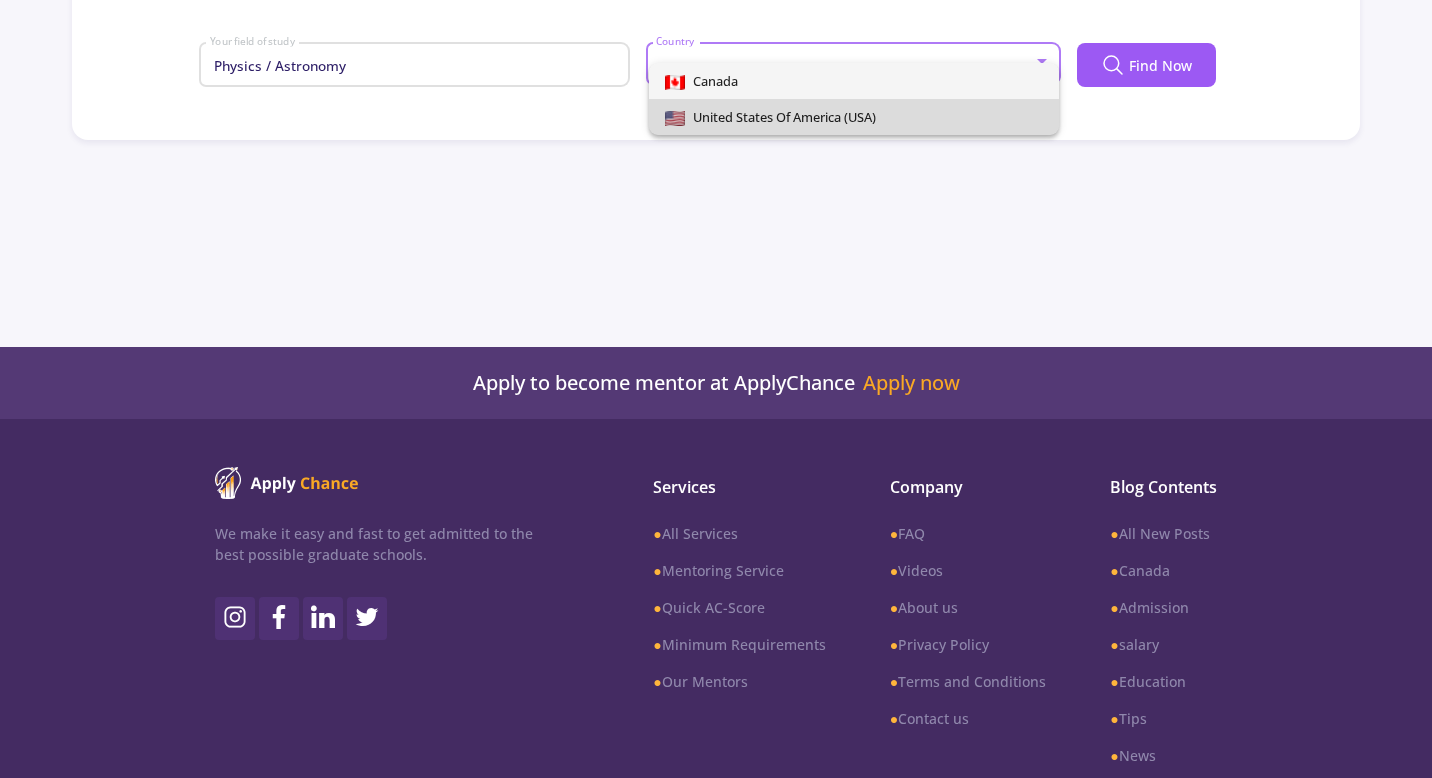 click on "United States of America (USA)" at bounding box center [854, 117] 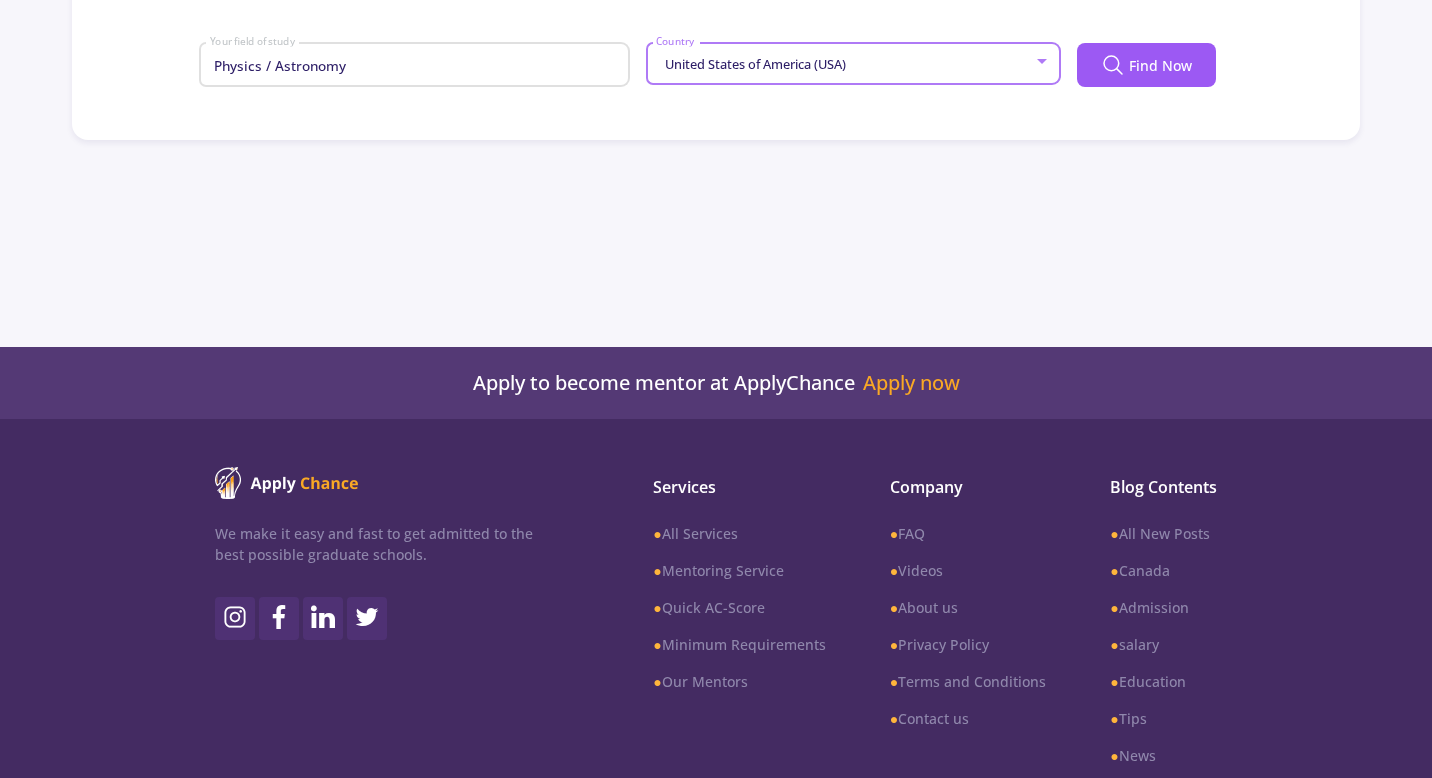click on "Physics / Astronomy Your field of study United States of America (USA) Country Find Now" 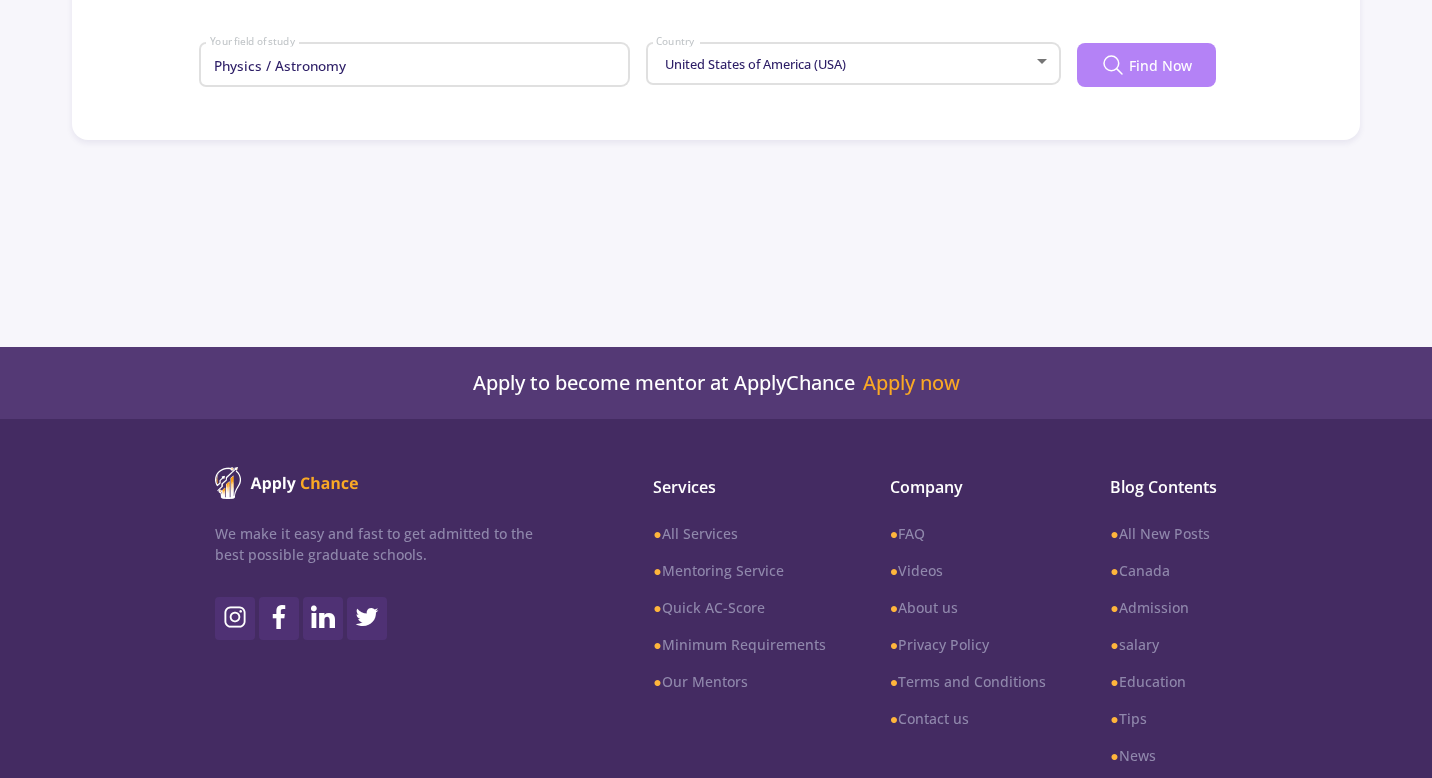click on "Find Now" 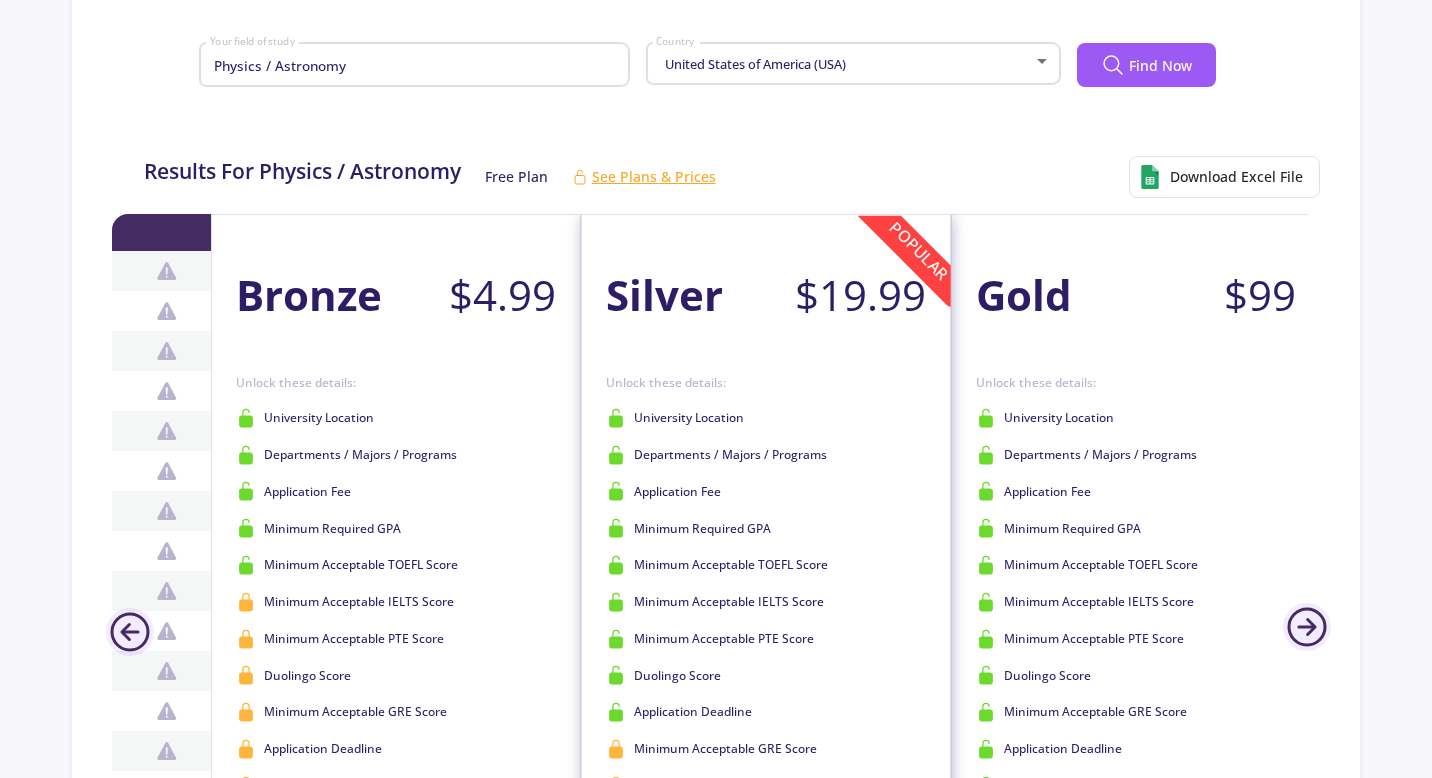 scroll, scrollTop: 0, scrollLeft: 0, axis: both 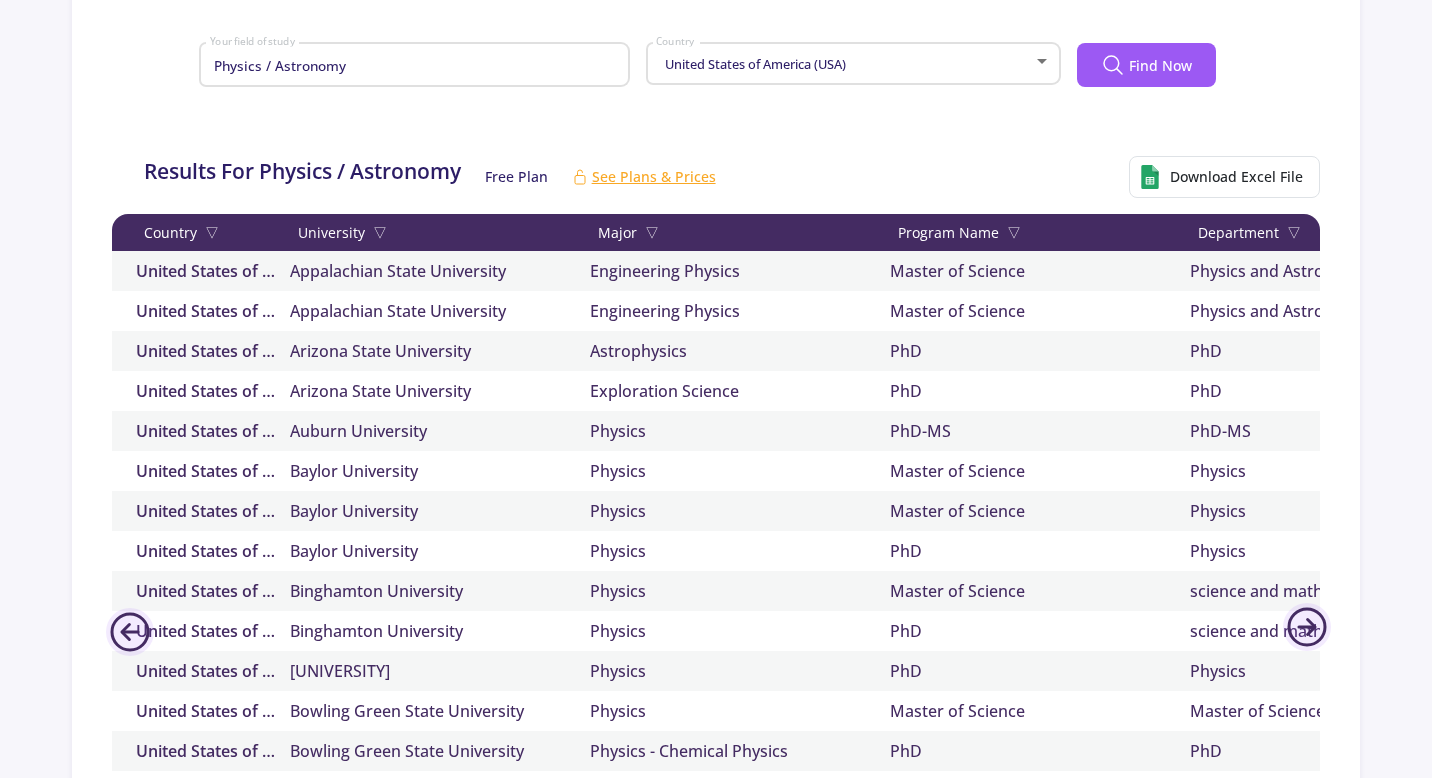 click on "United States of America (USA)" 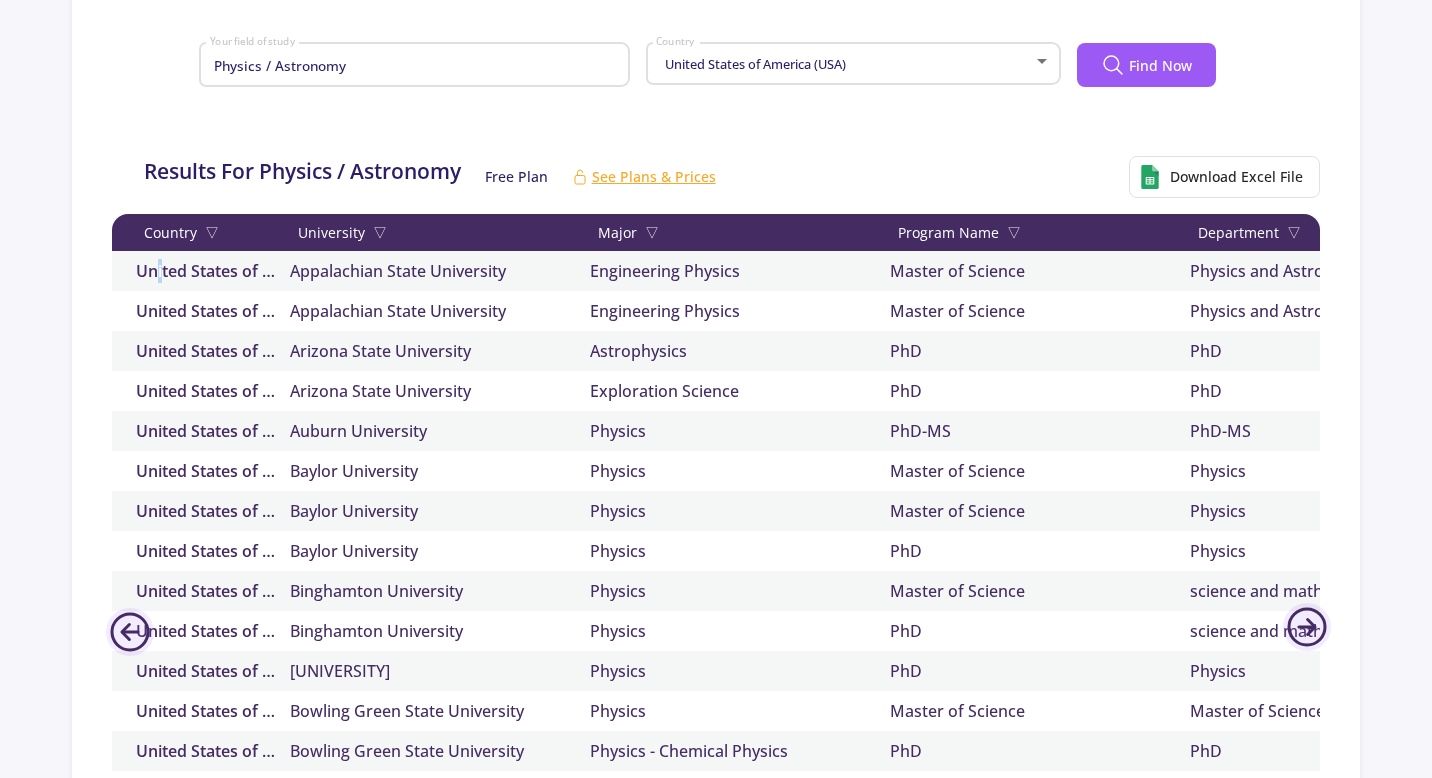 click on "United States of America (USA)" 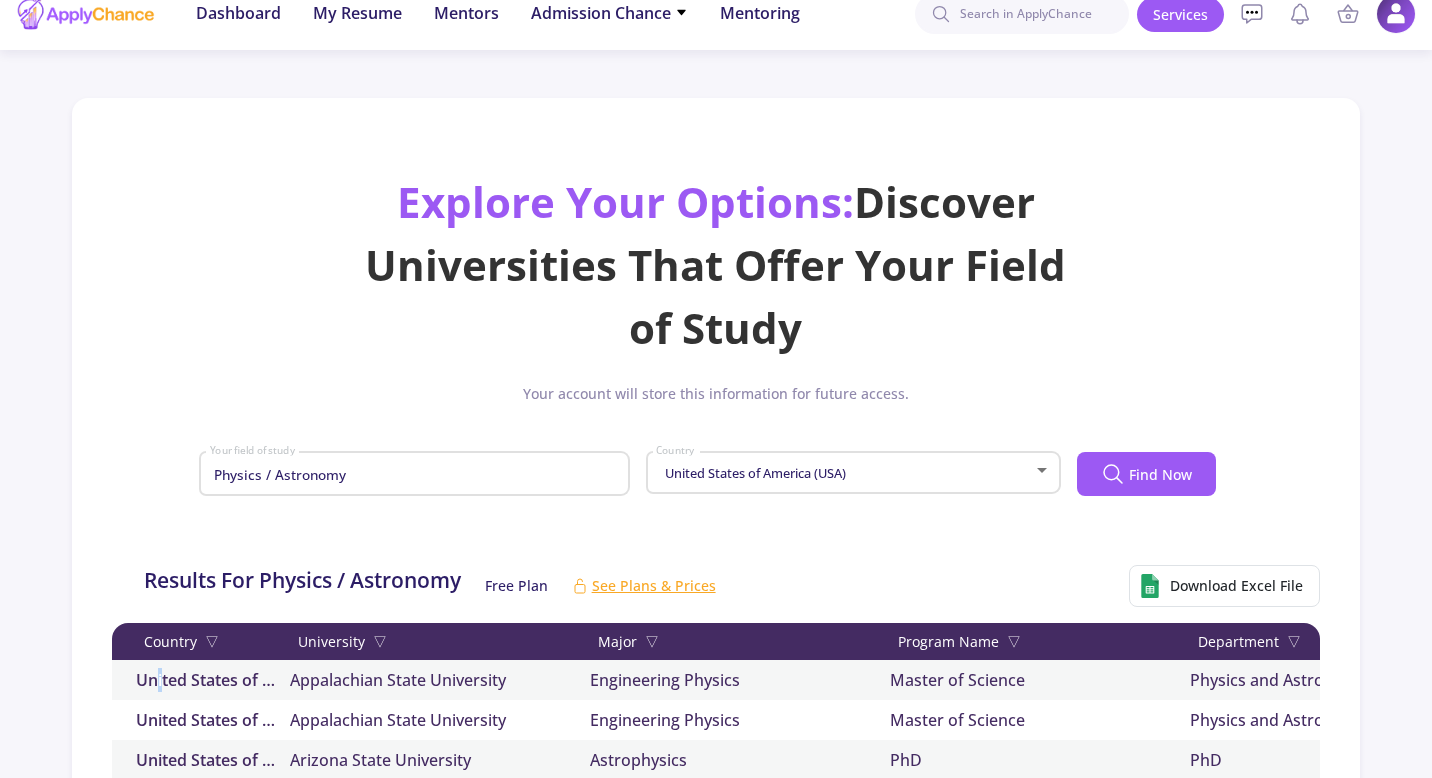 scroll, scrollTop: 0, scrollLeft: 0, axis: both 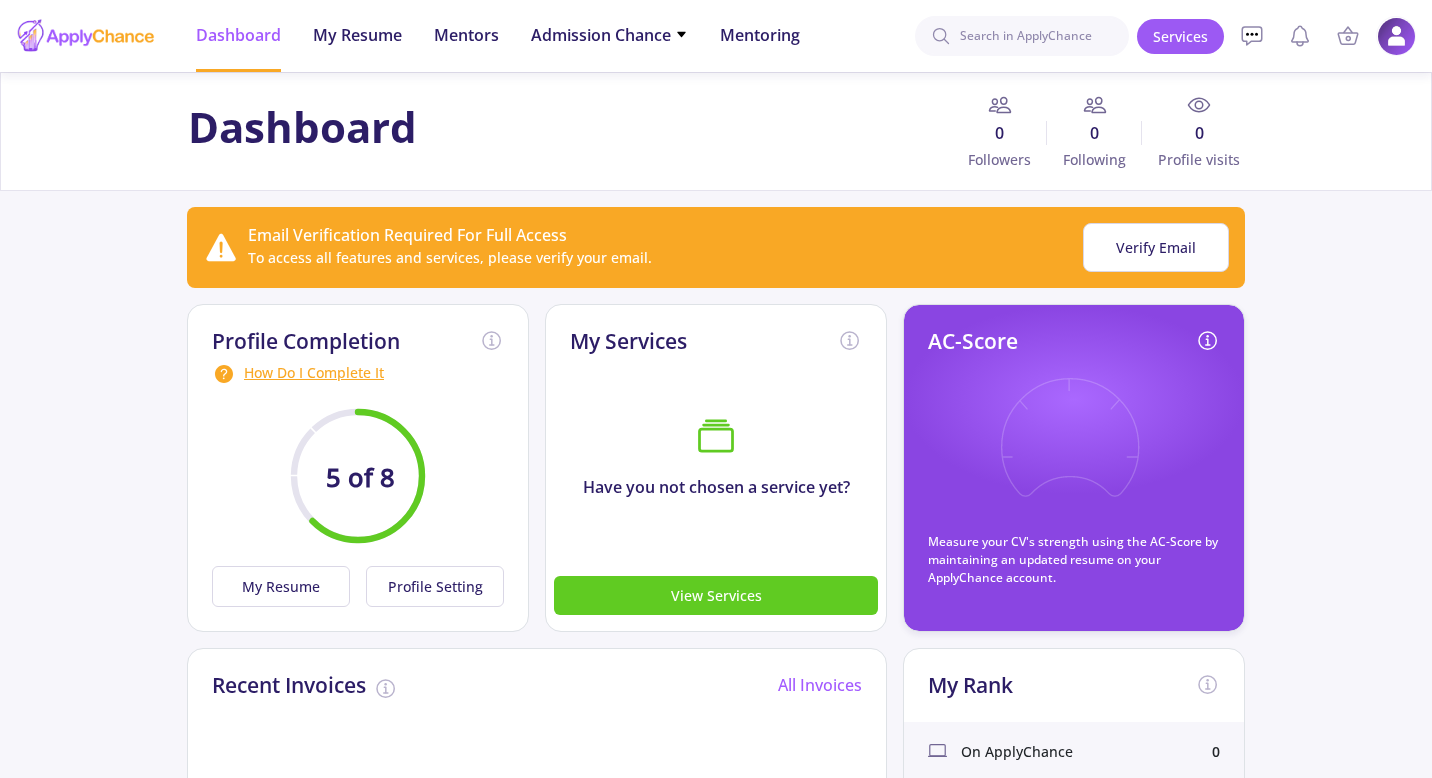 click at bounding box center (1396, 36) 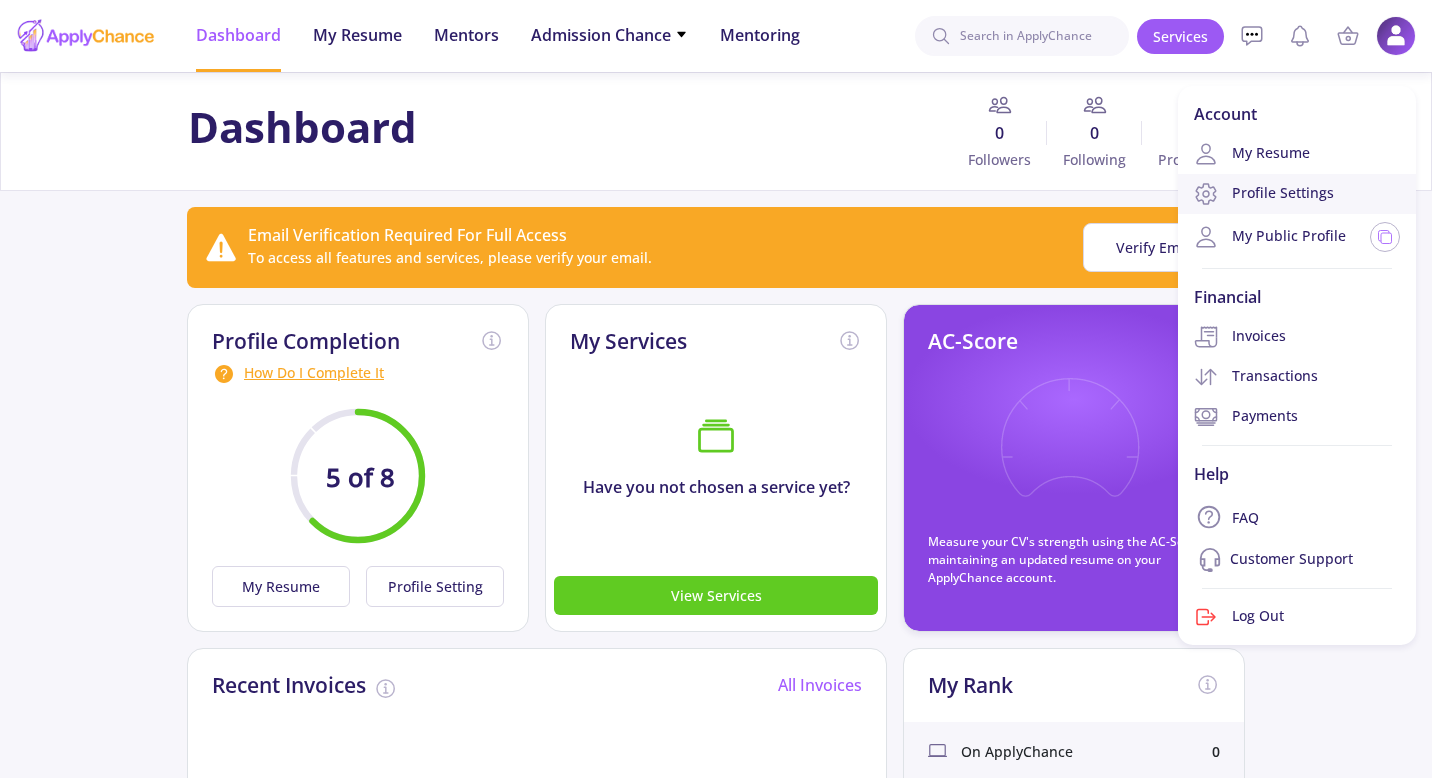 click on "Profile Settings" 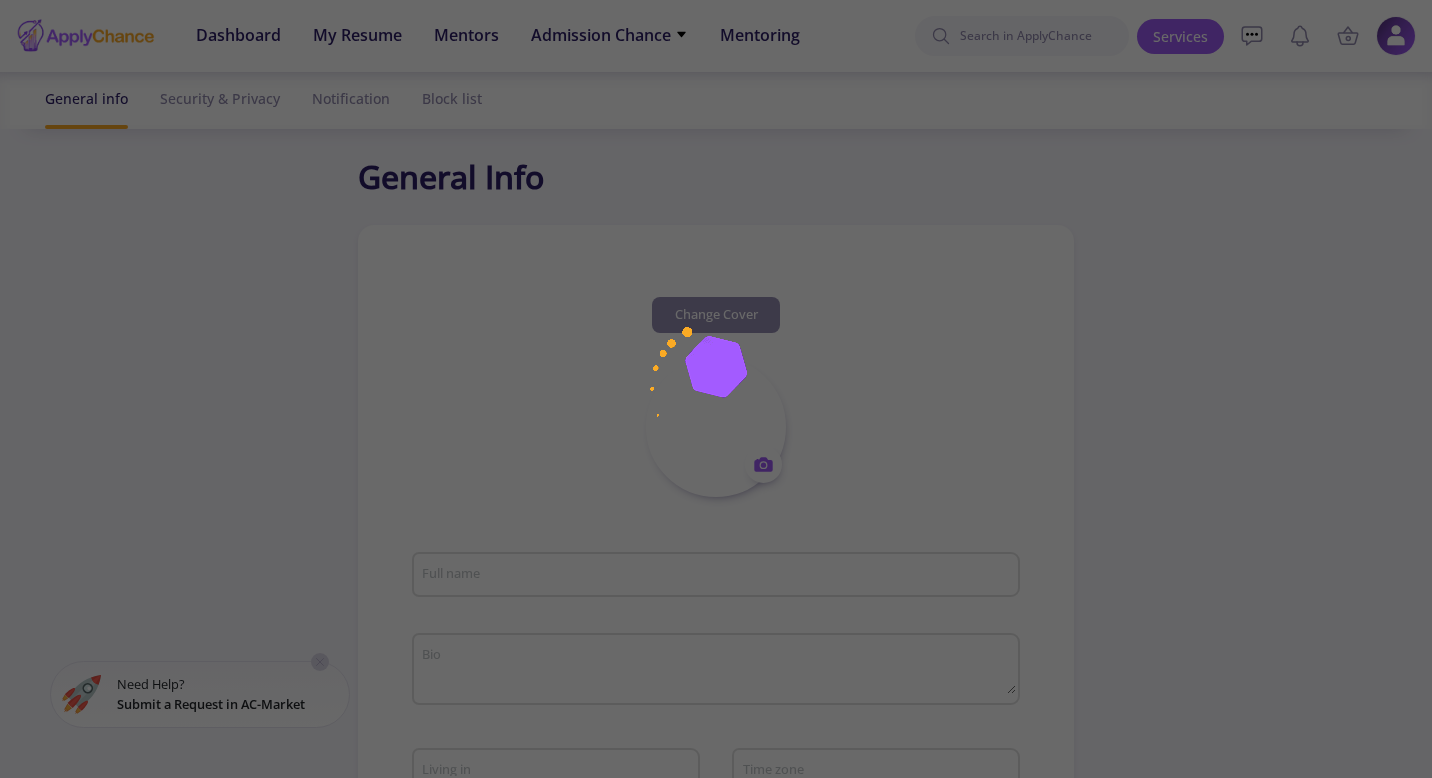 type on "Jianan Zhang" 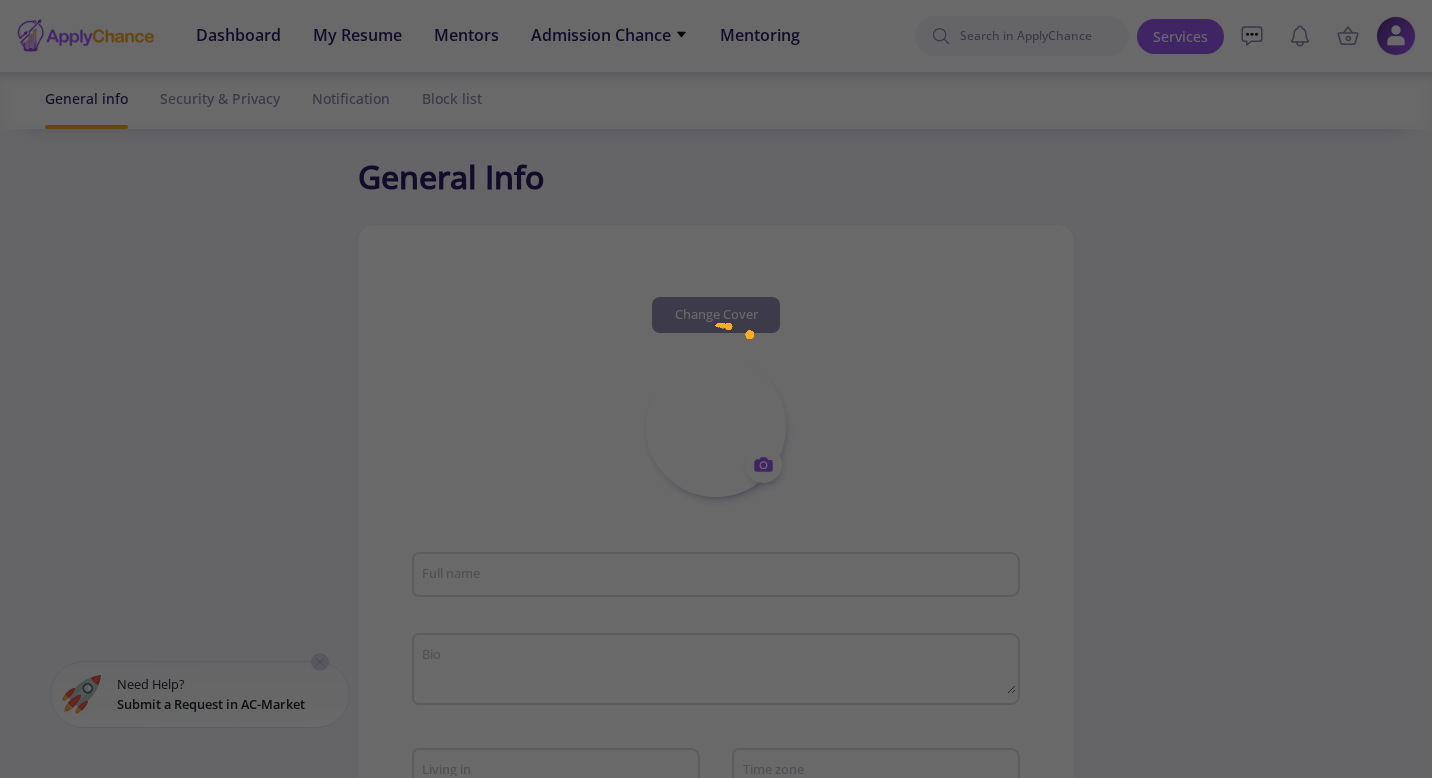 type on "1" 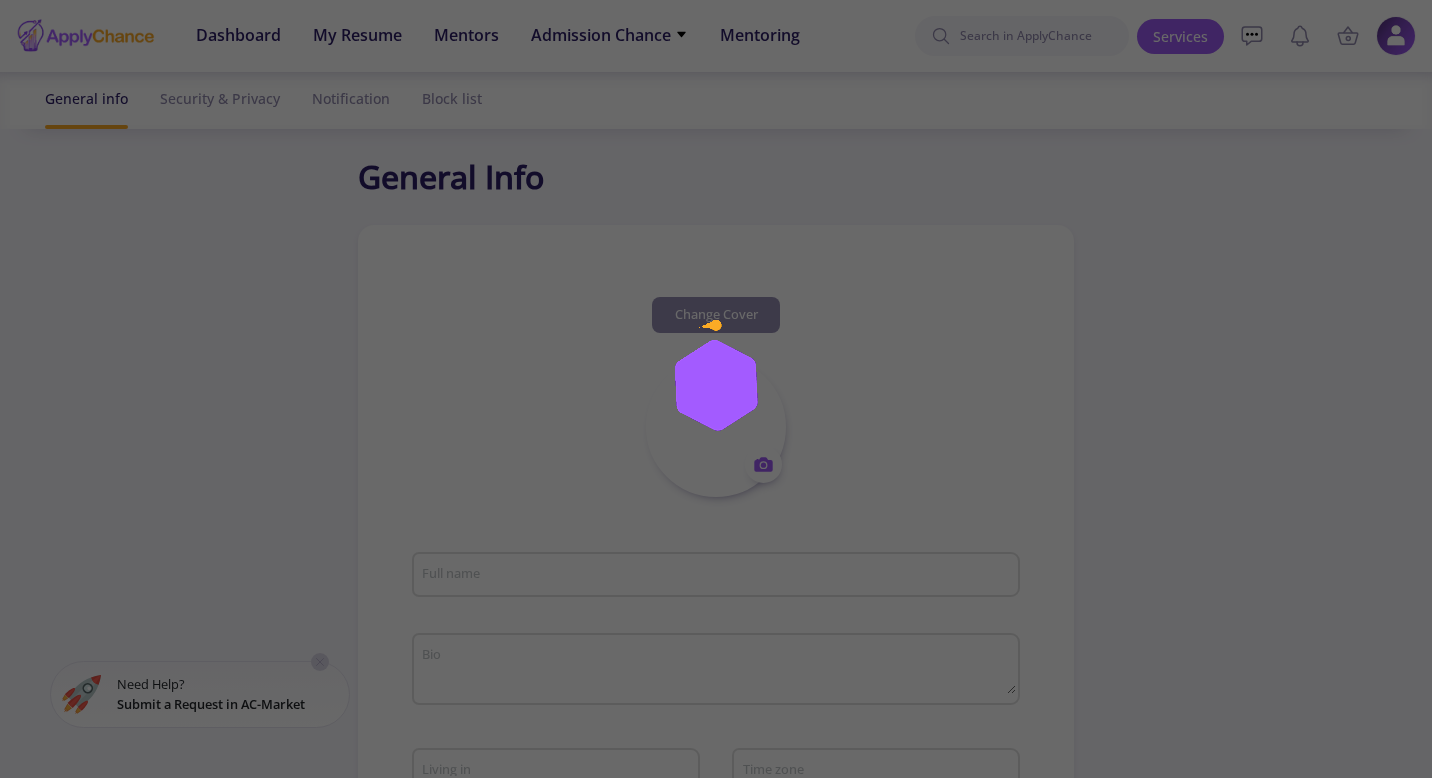 type on "United States of America (USA)" 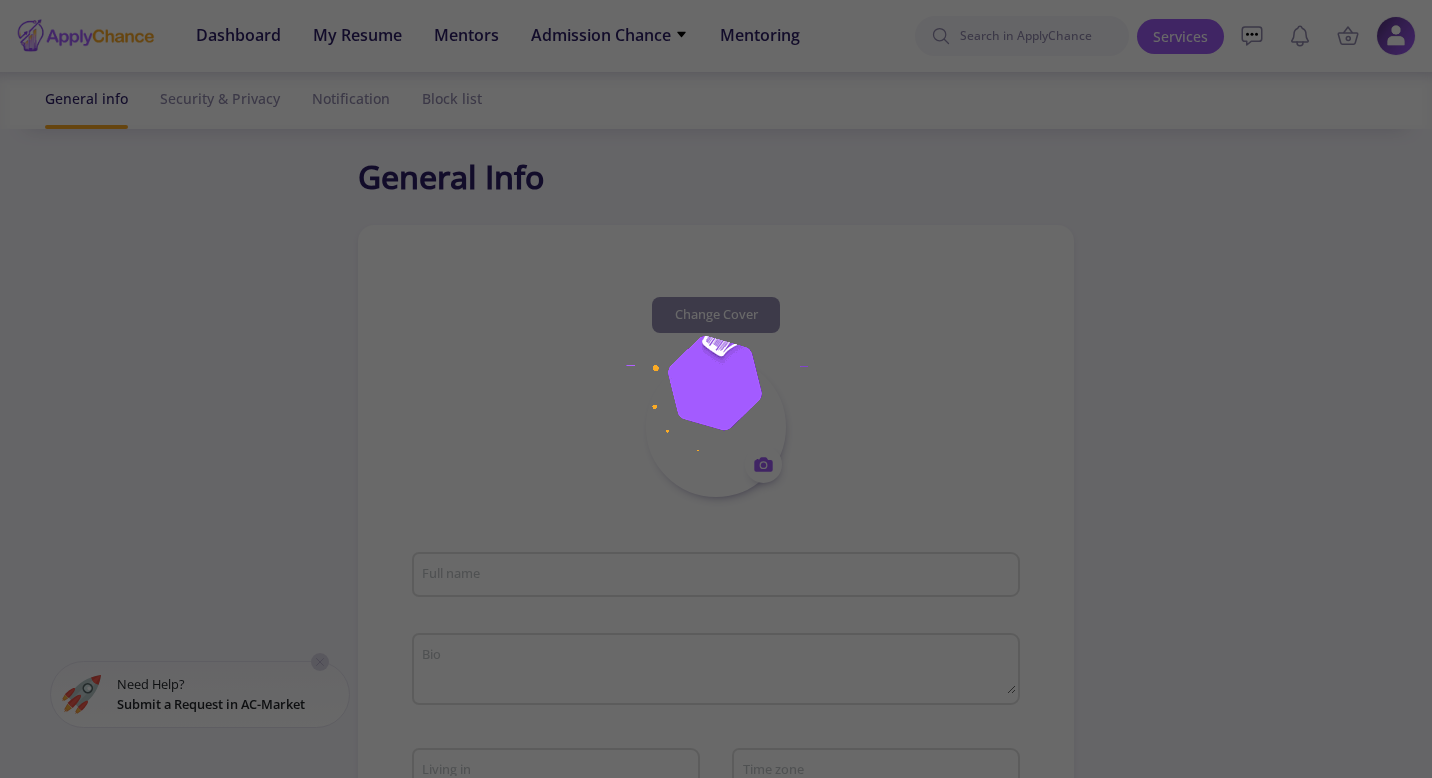 type on "(UTC-05:00) Eastern Time (US & Canada)" 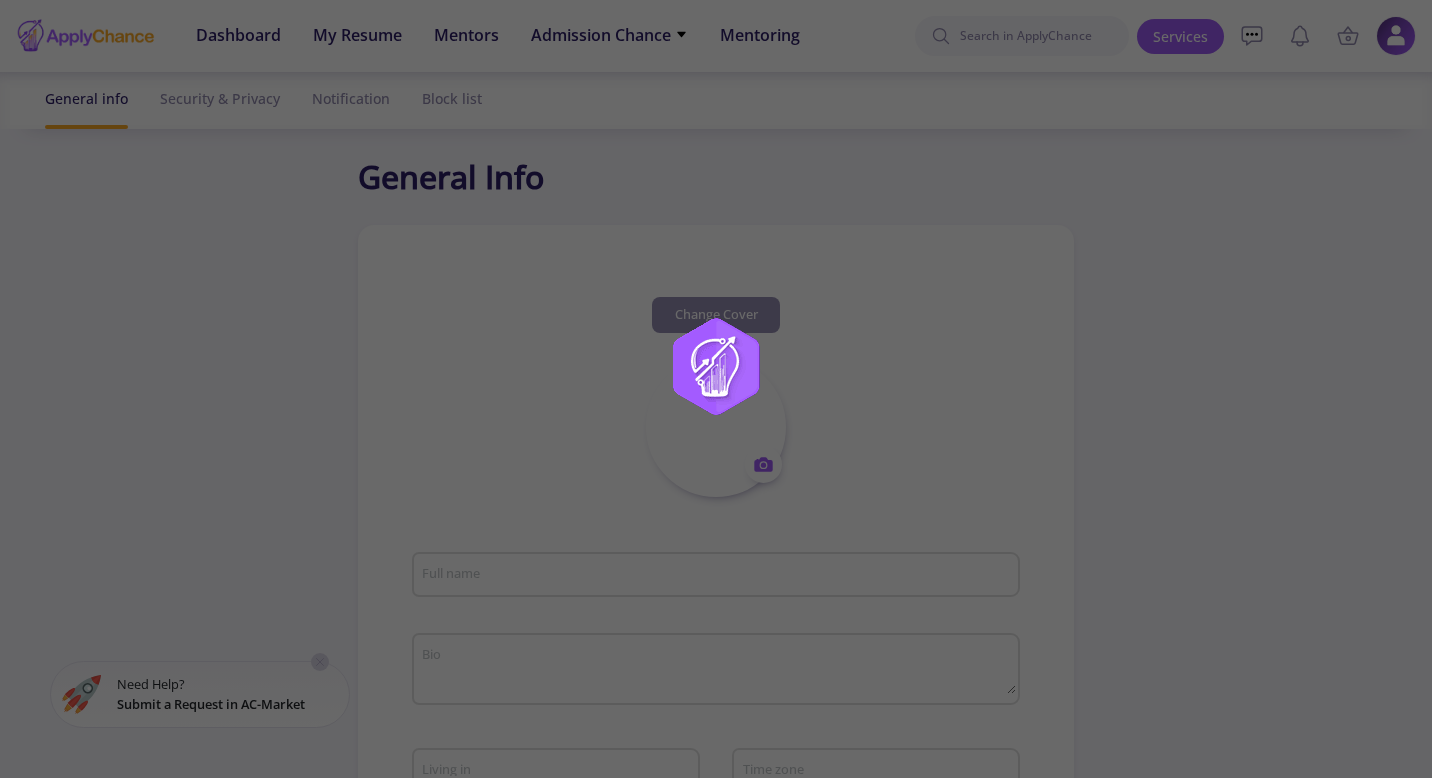 type on "JiananZhang" 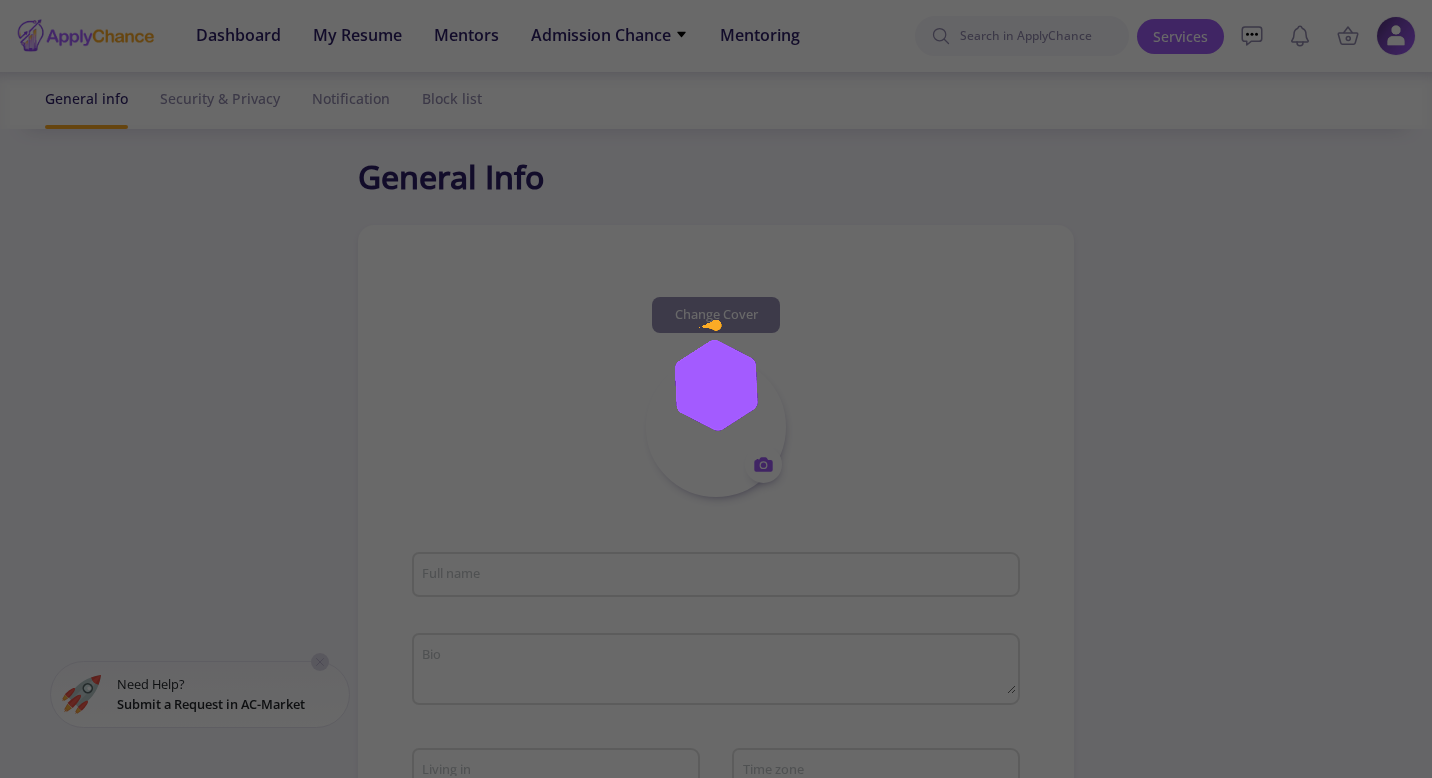 type on "tteacupw@gamil.com" 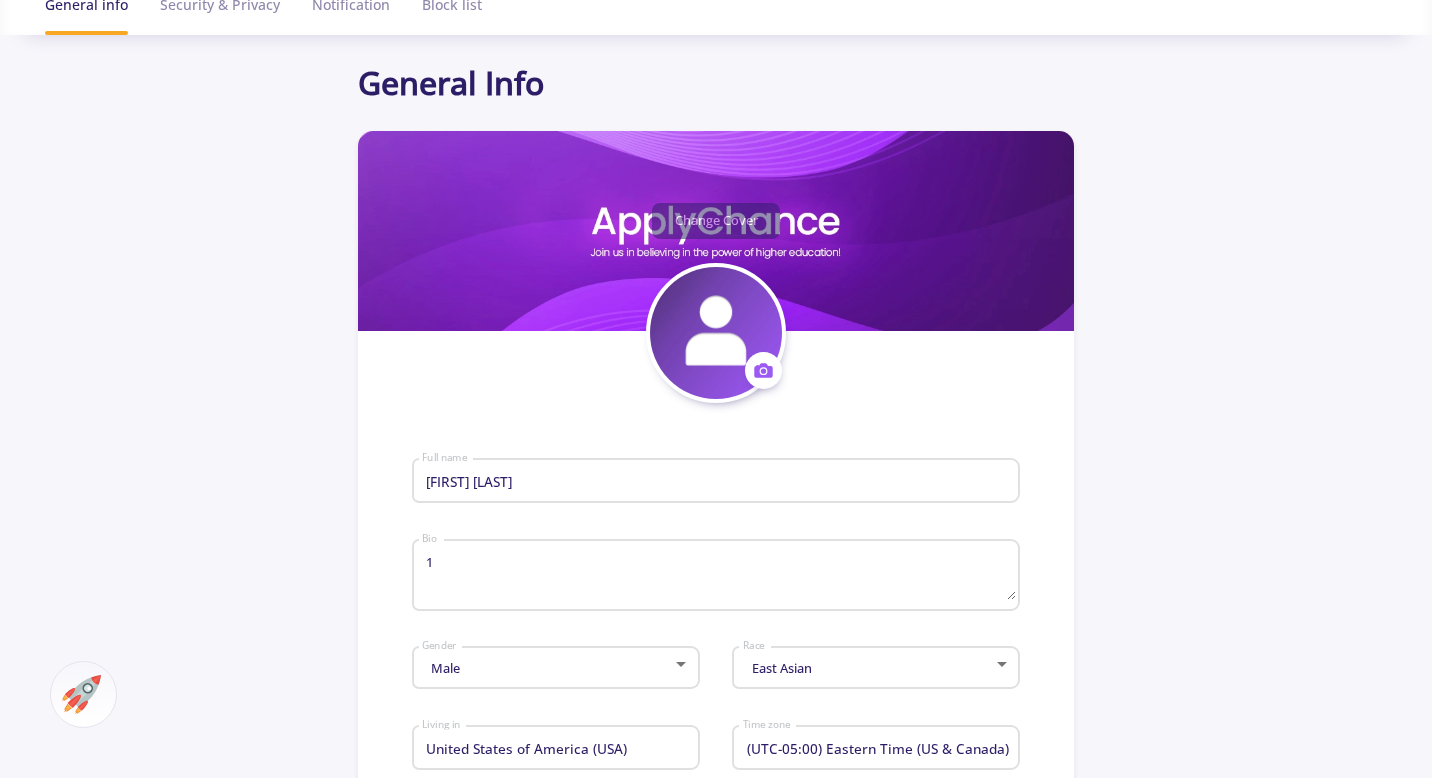 scroll, scrollTop: 0, scrollLeft: 0, axis: both 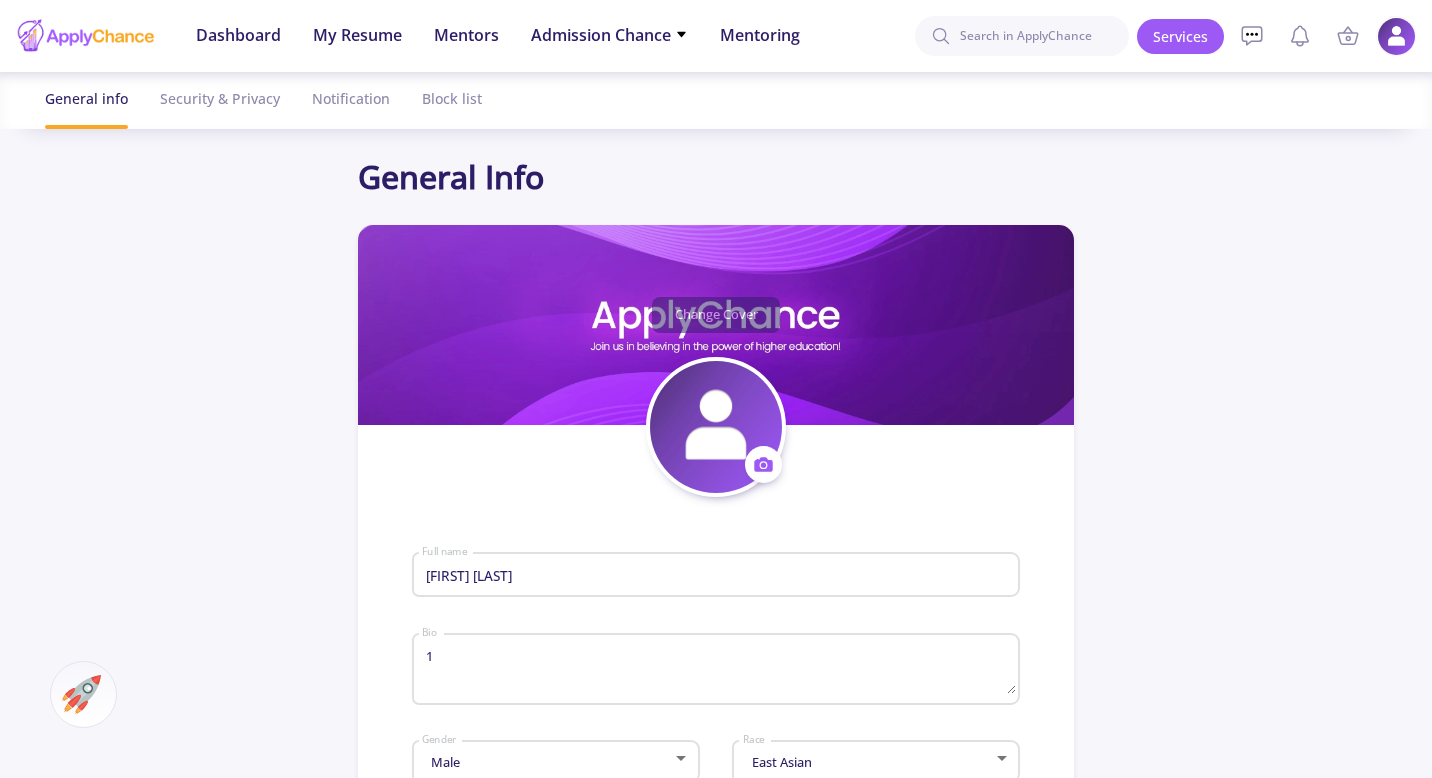 click at bounding box center (1396, 36) 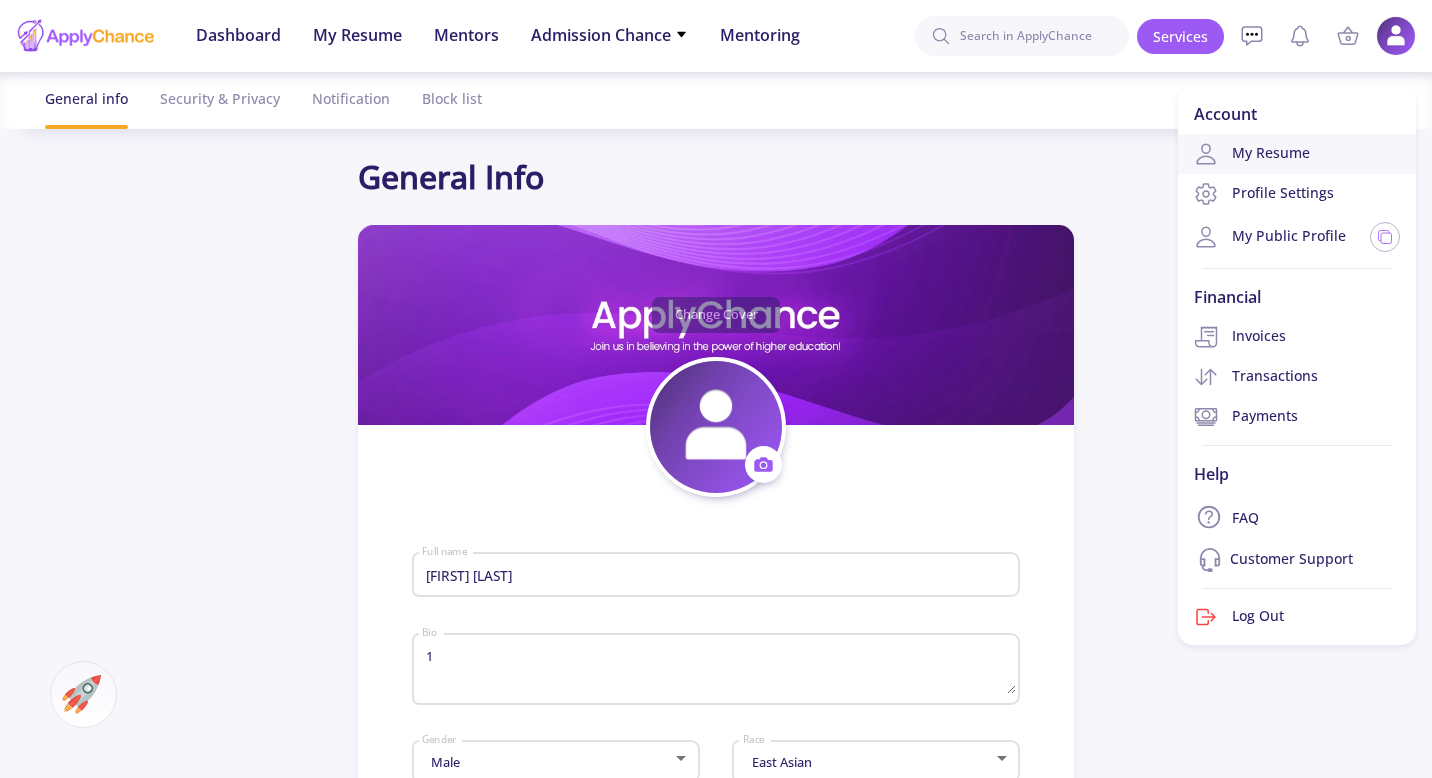 click on "My Resume" 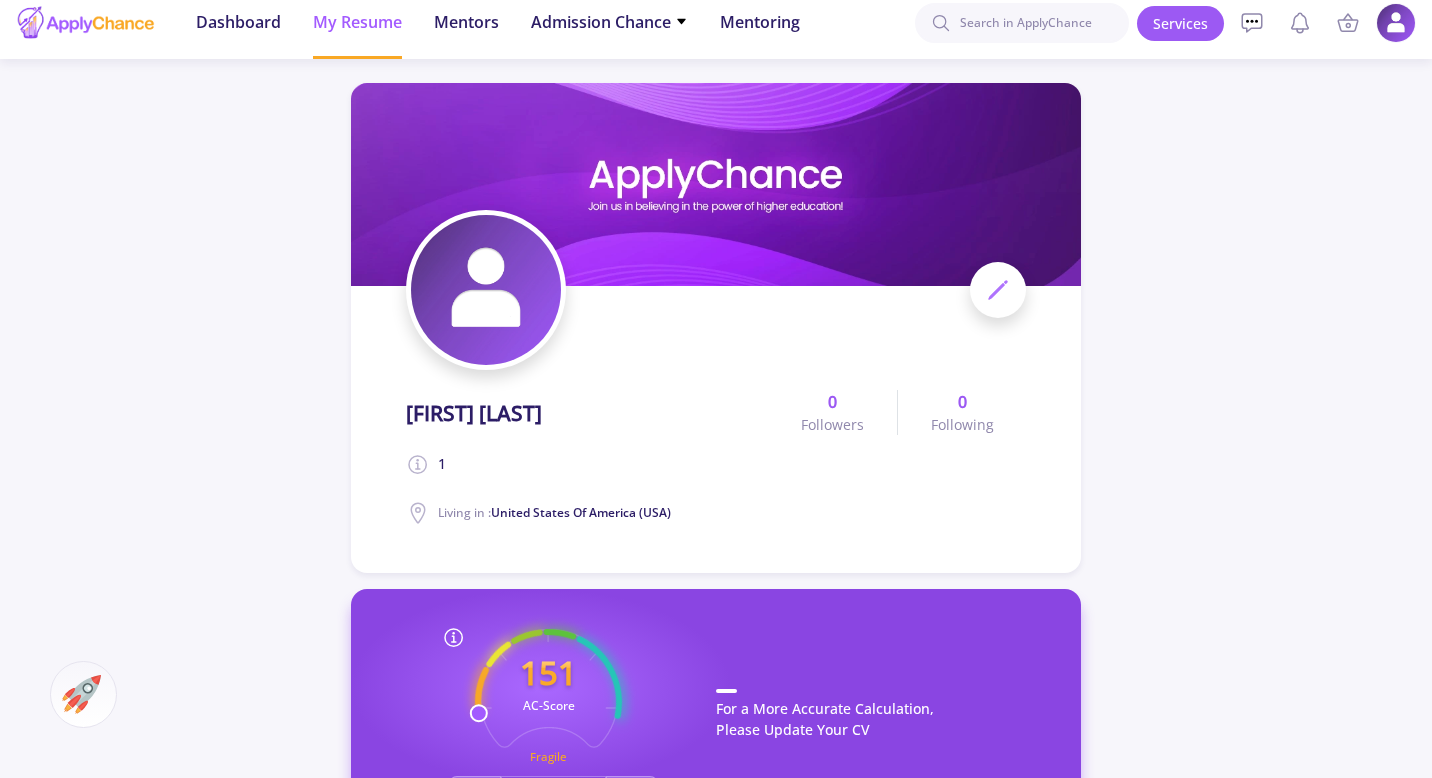 scroll, scrollTop: 0, scrollLeft: 0, axis: both 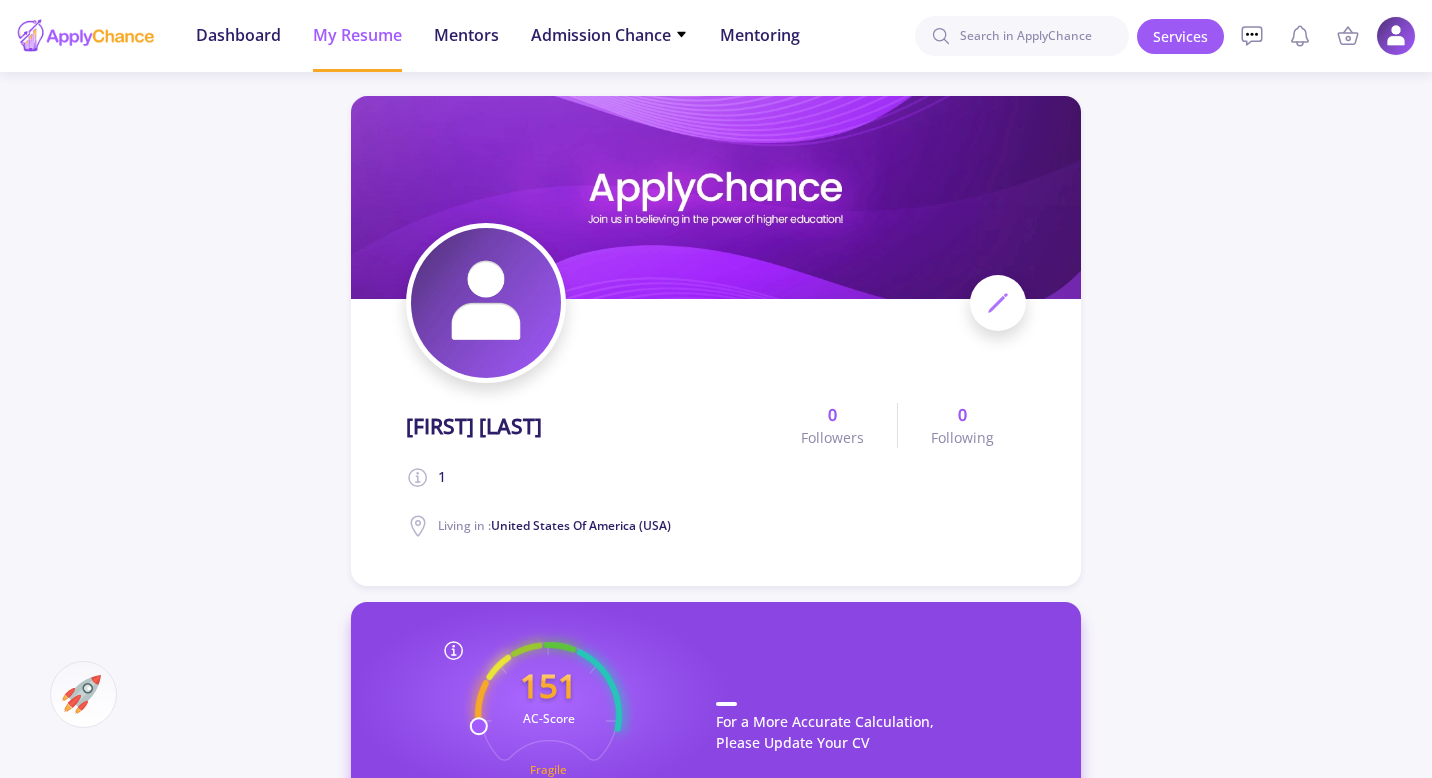 click on "Services My Cart  Empty  Your Cart Is Empty  Add your service to the cart right now  View Services Services Account  My Resume   Profile Settings   My Public Profile  Financial  Invoices   Transactions   Payments  Help  FAQ
Customer Support   Log Out" 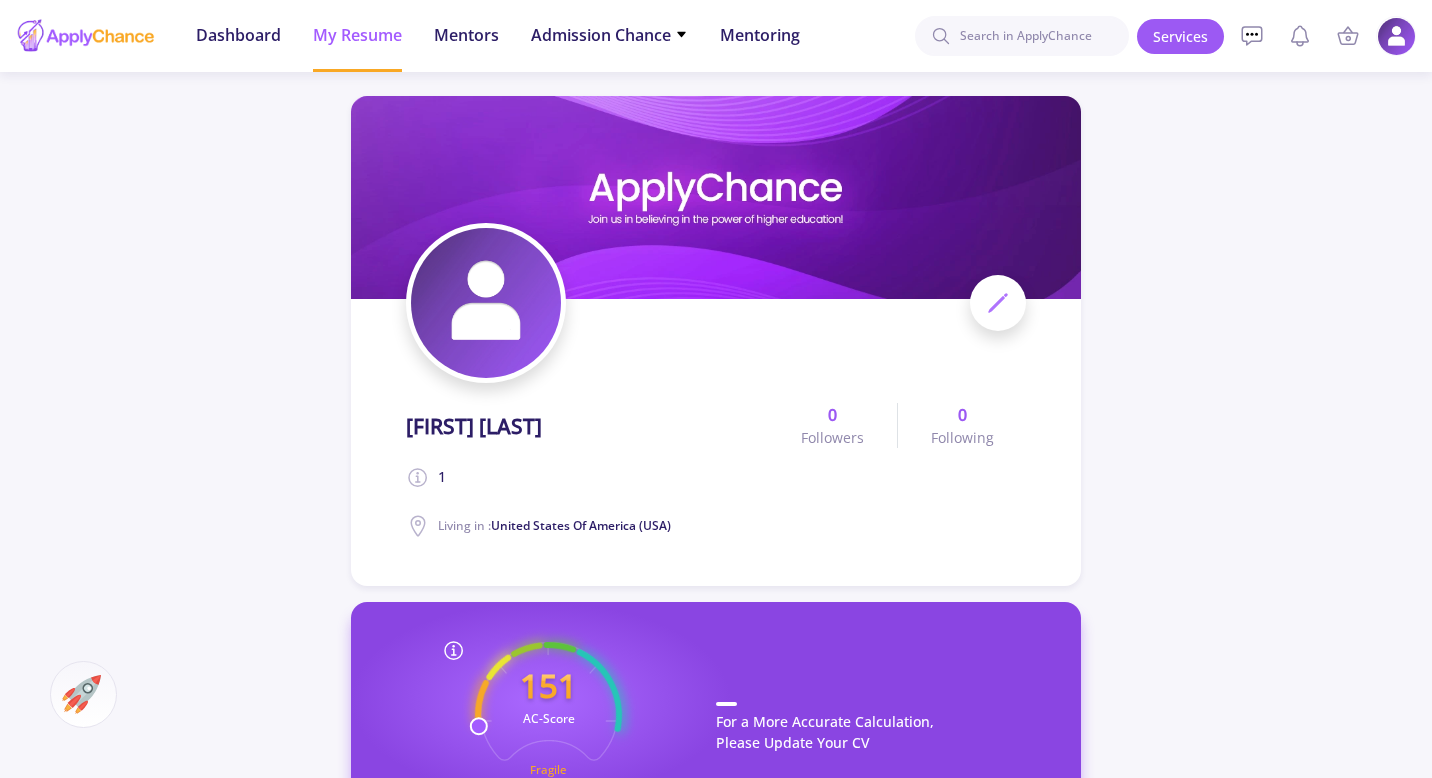 click at bounding box center (1396, 36) 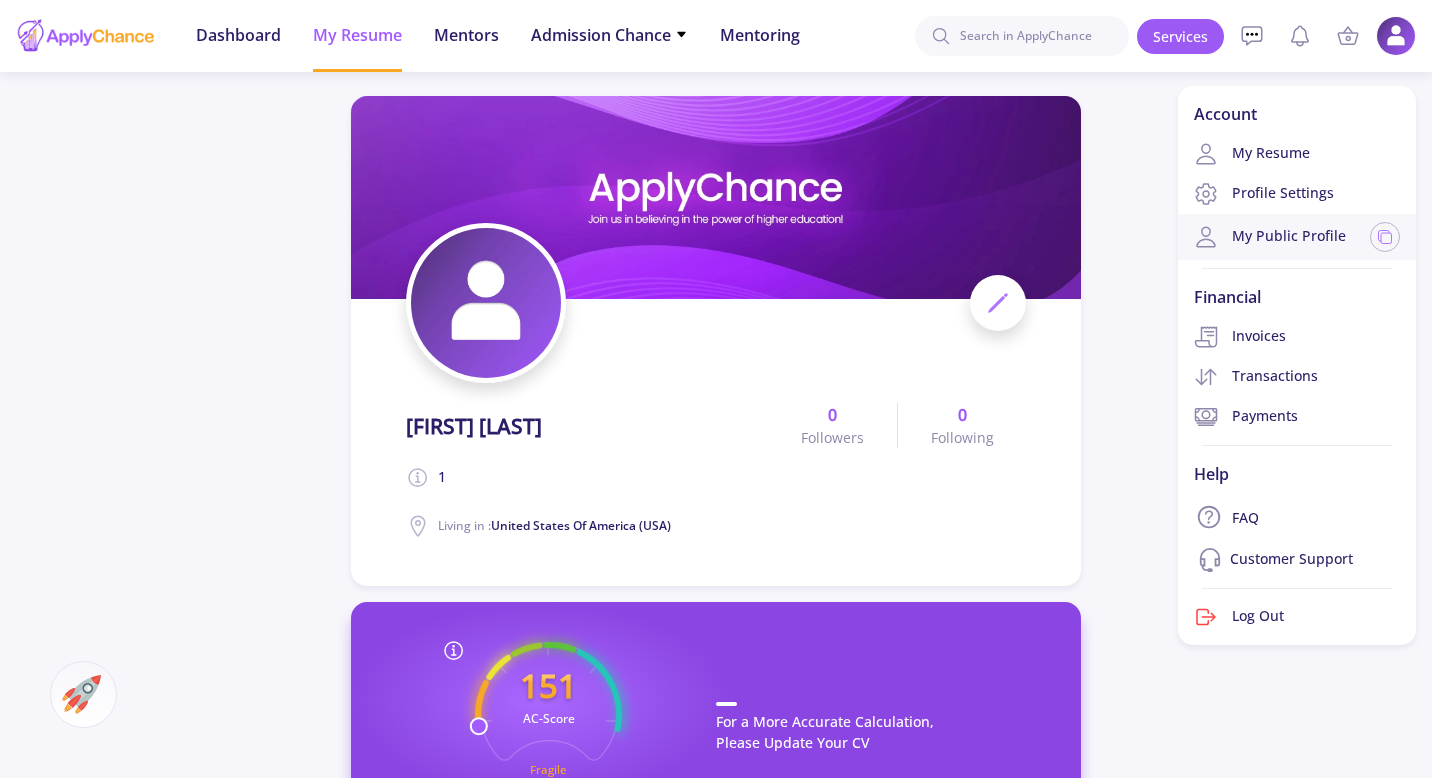 click on "My Public Profile" 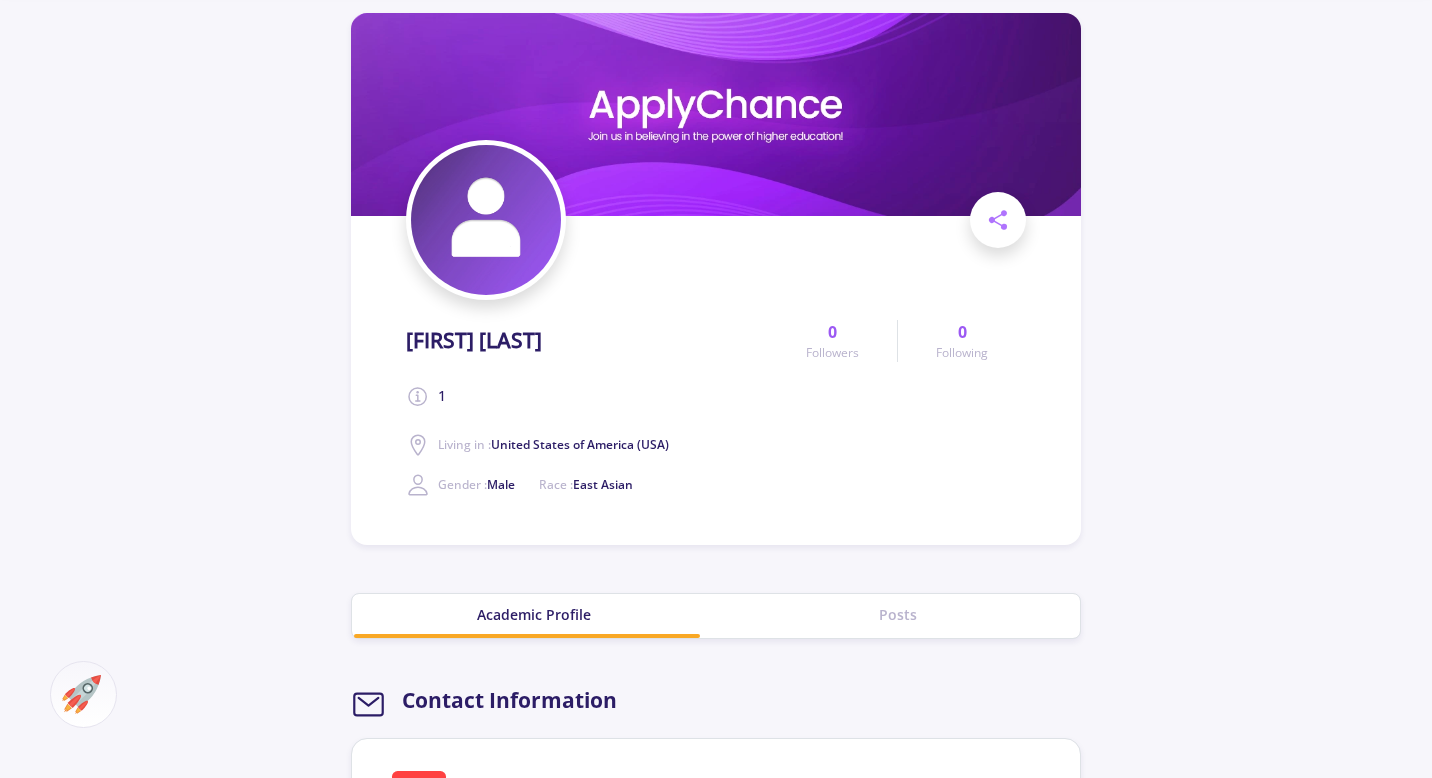 scroll, scrollTop: 499, scrollLeft: 0, axis: vertical 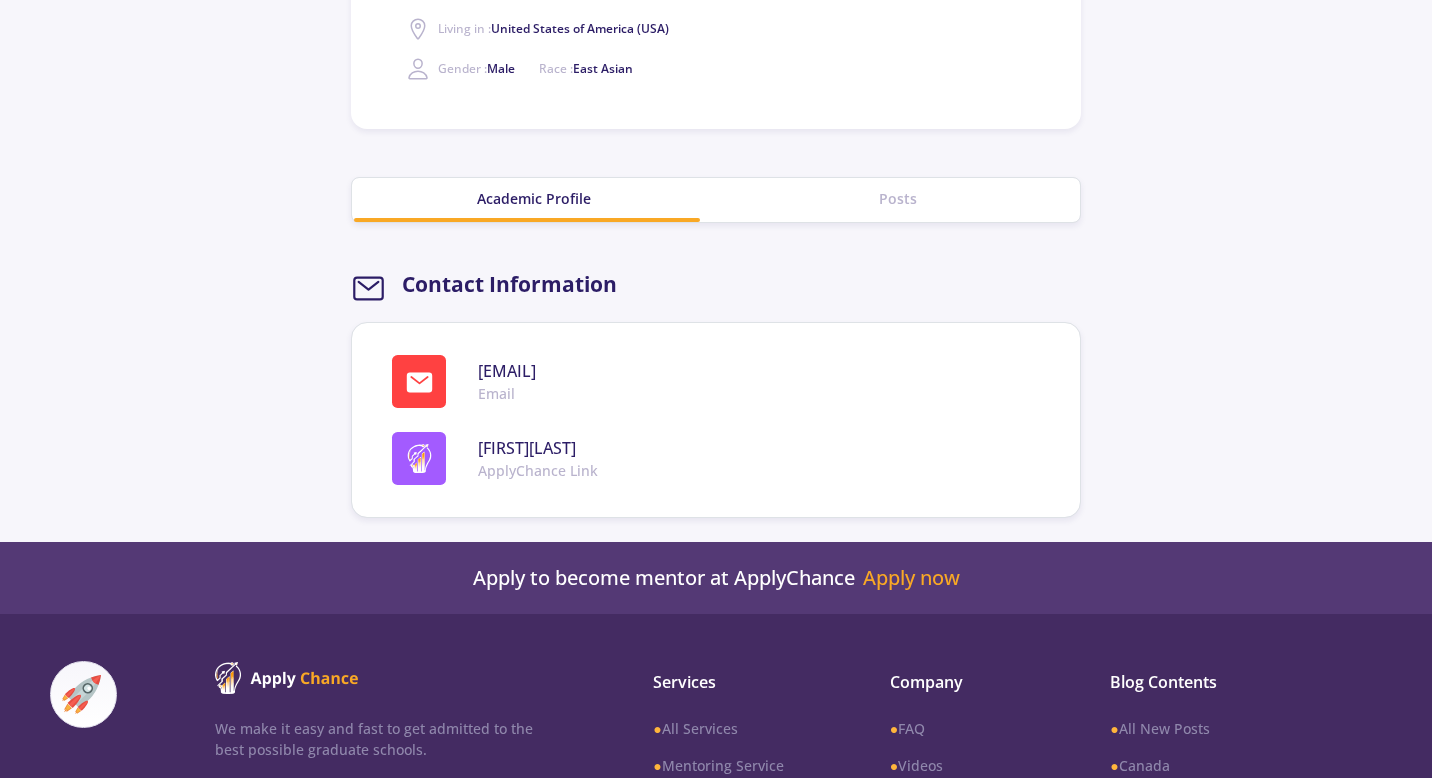 click on "Posts" 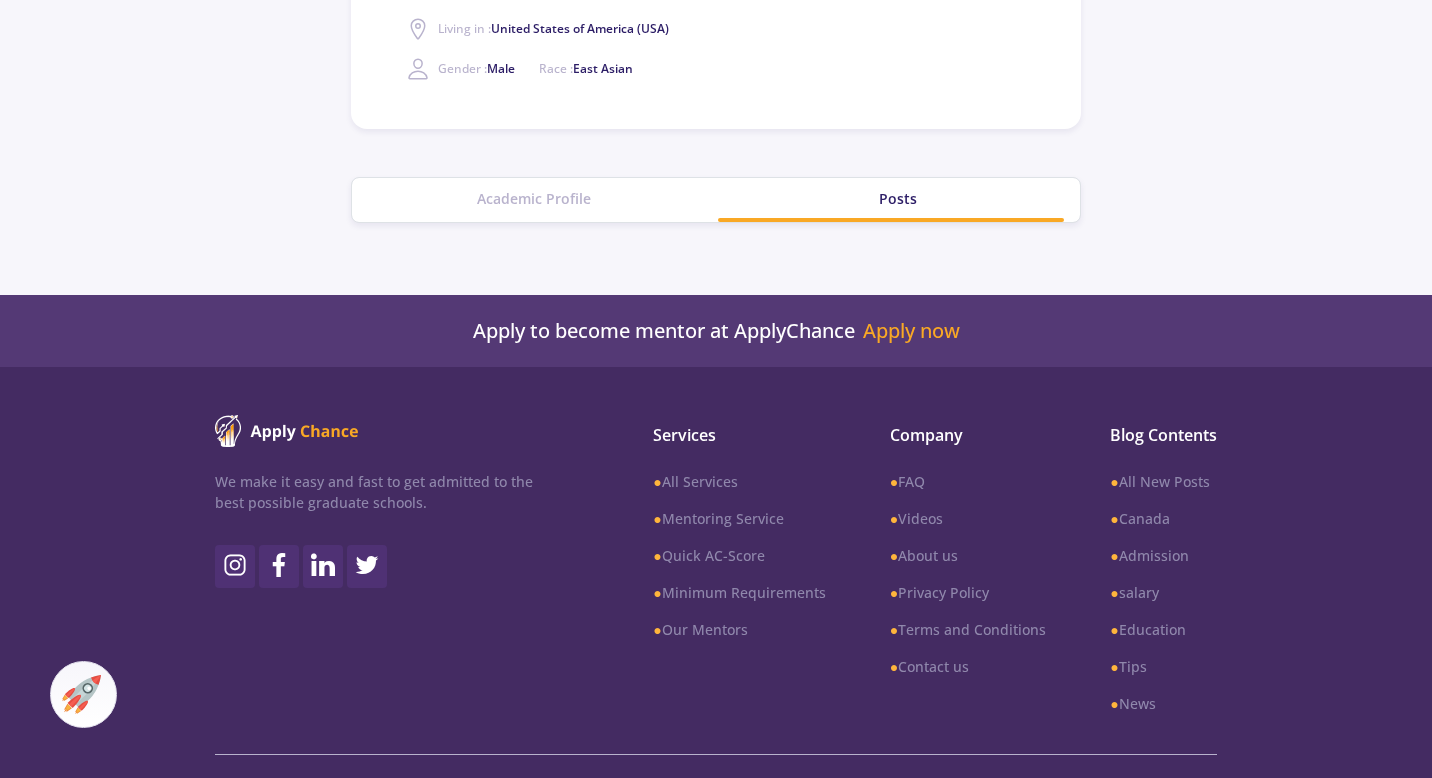 click on "Academic Profile" 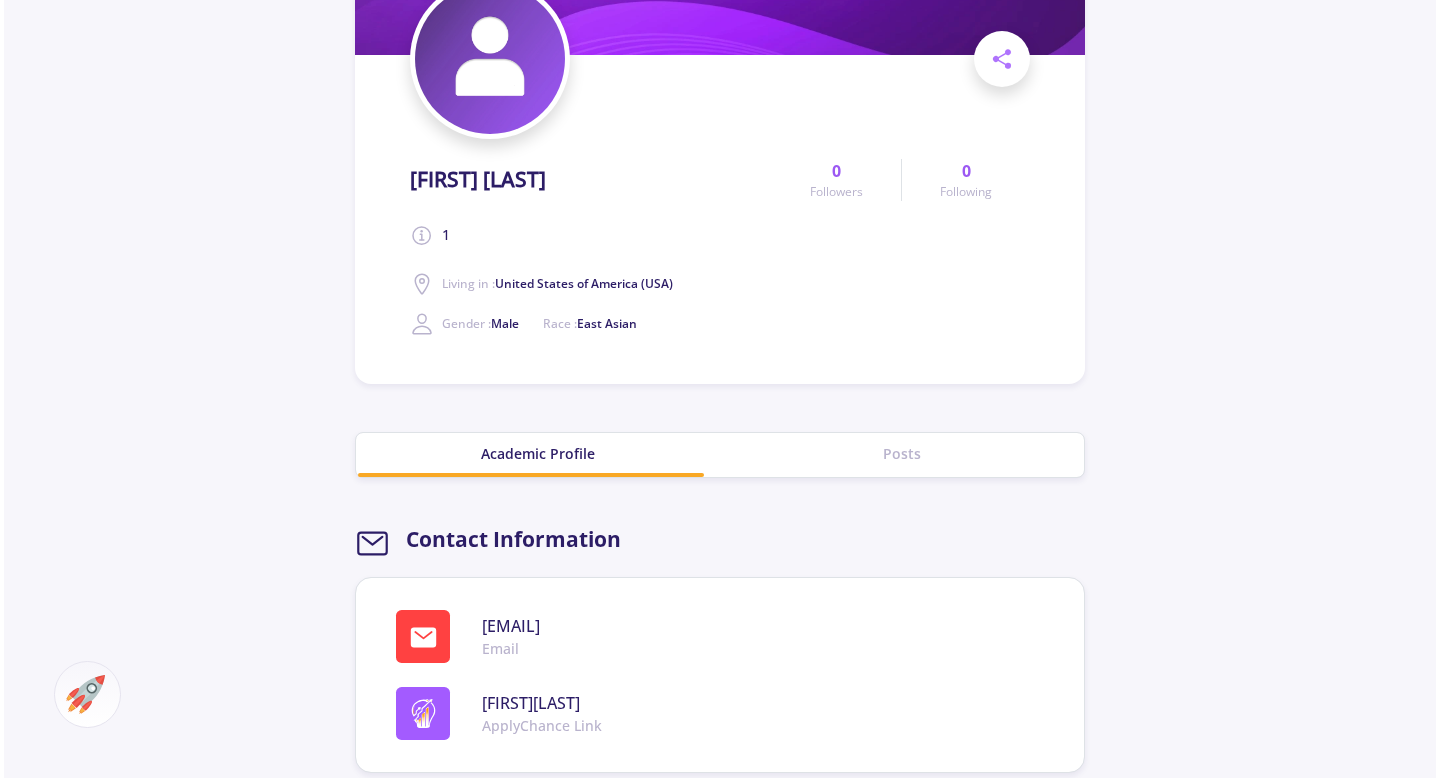 scroll, scrollTop: 0, scrollLeft: 0, axis: both 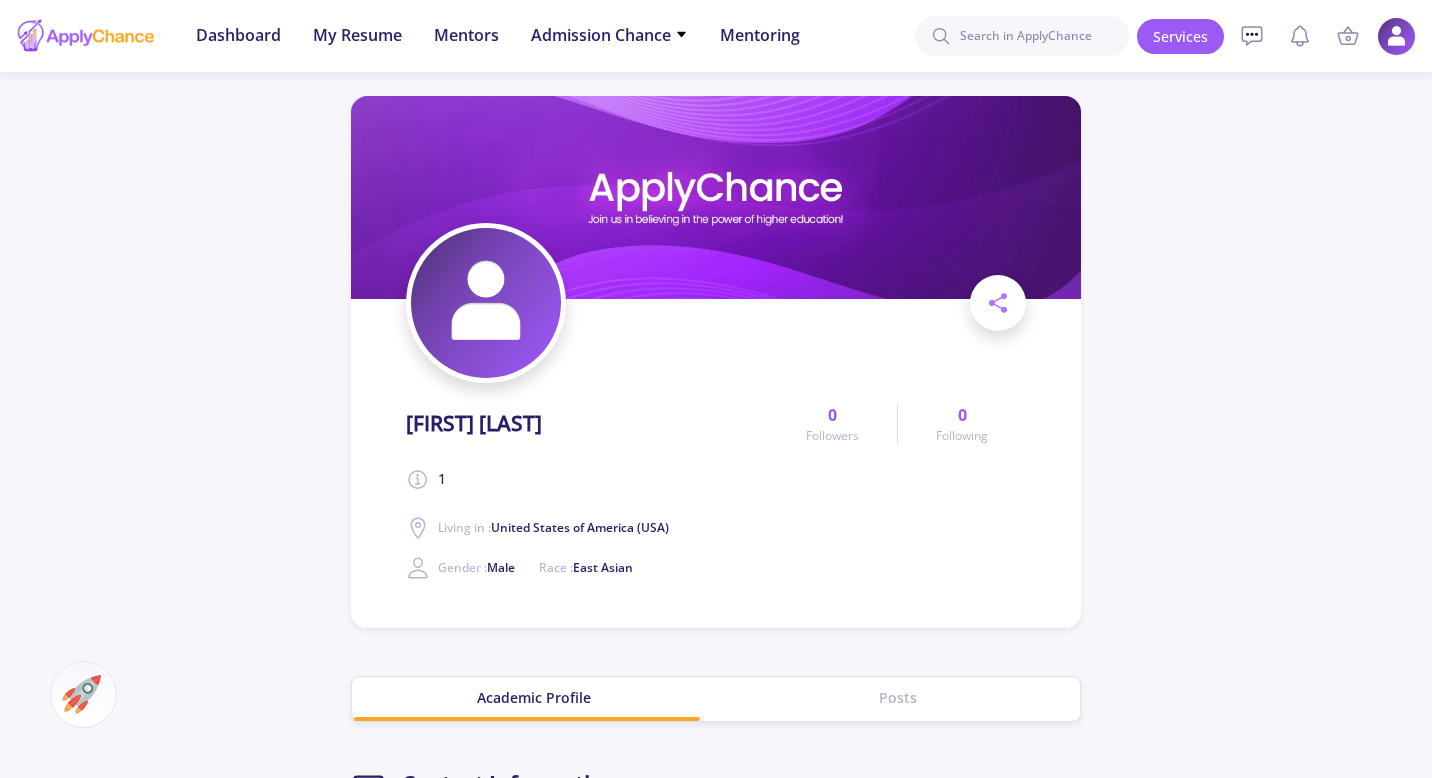 click at bounding box center (1396, 36) 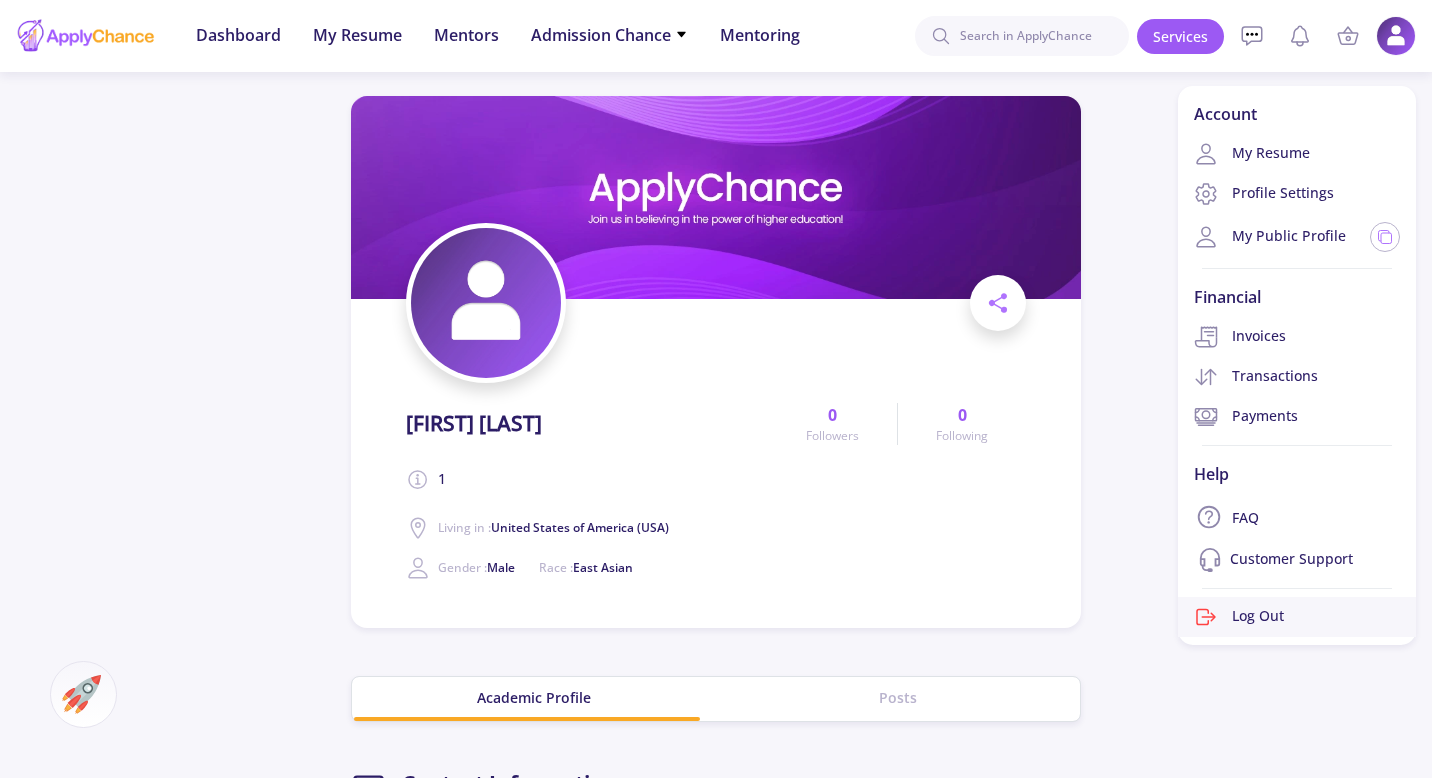 click on "Log Out" 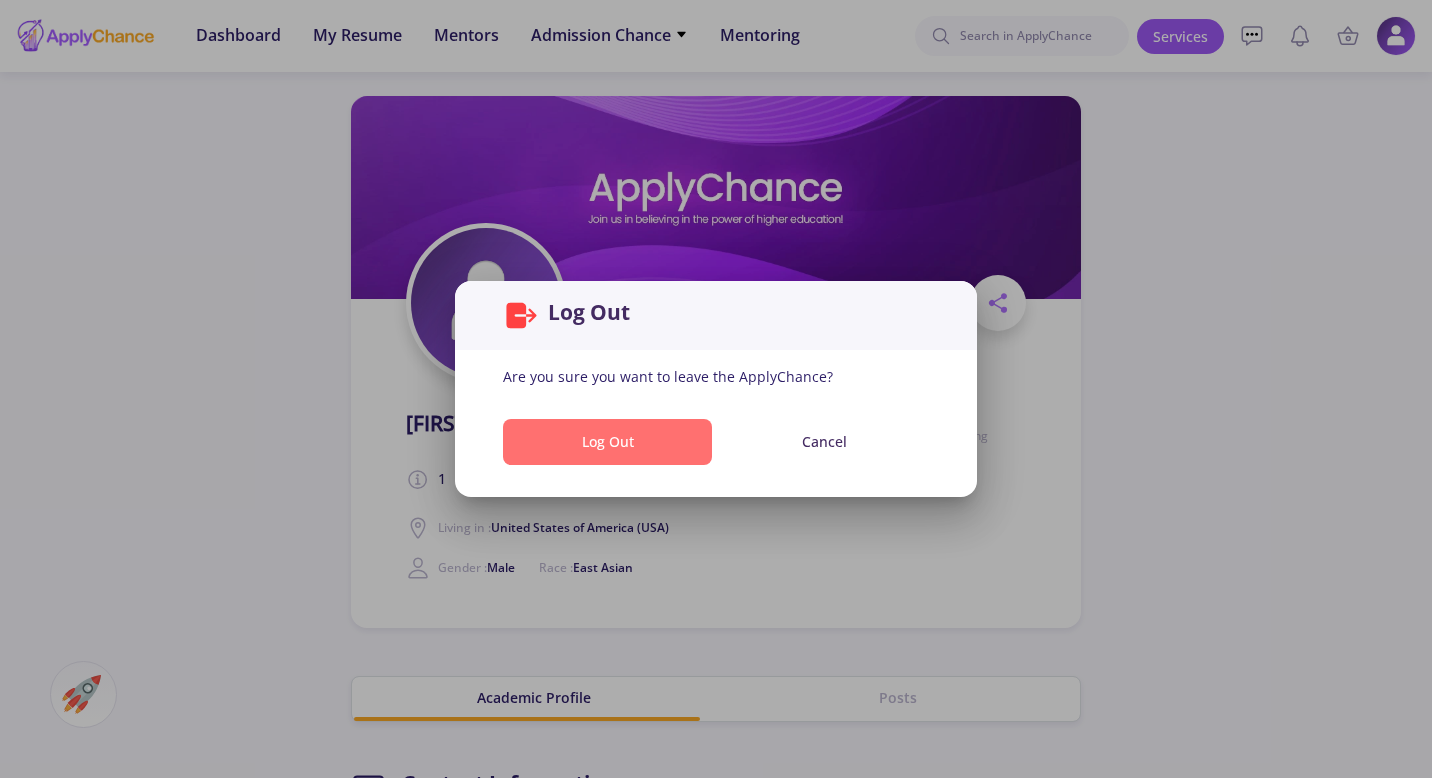 click on "Log Out" at bounding box center [607, 442] 